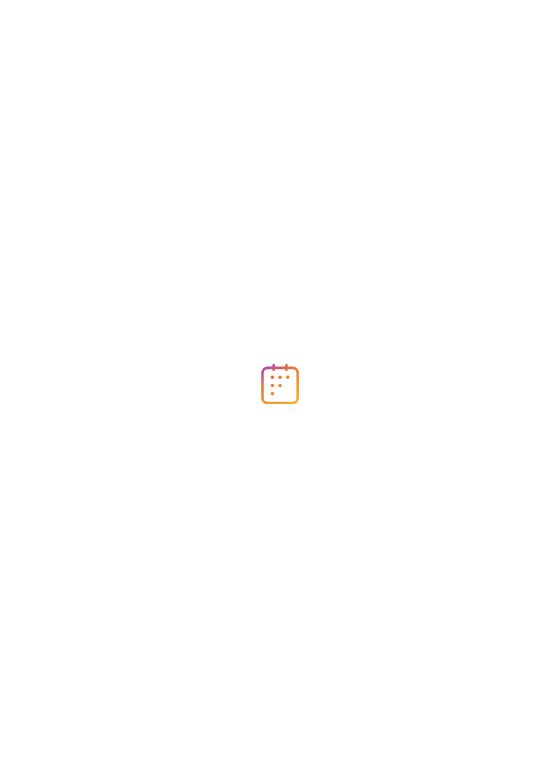 scroll, scrollTop: 0, scrollLeft: 0, axis: both 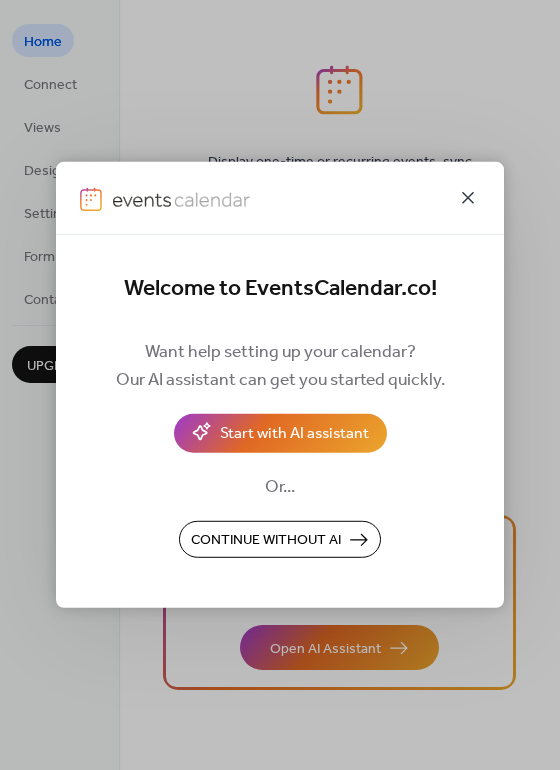 click 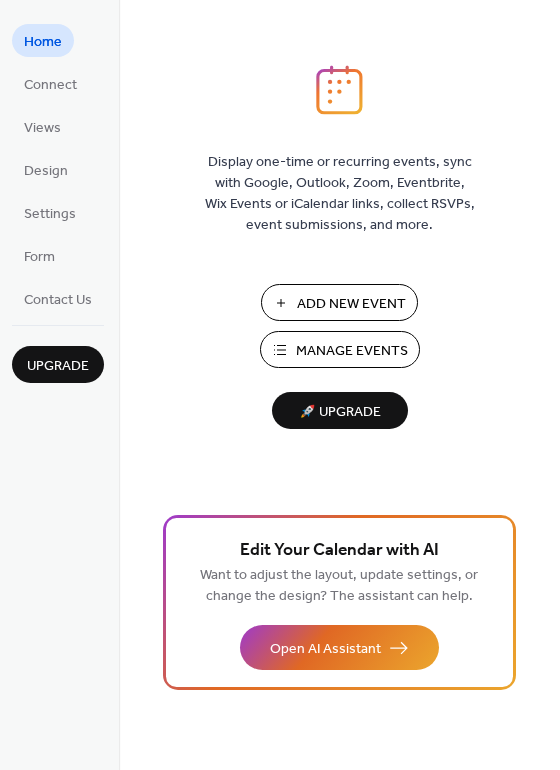 click on "Upgrade" at bounding box center (58, 366) 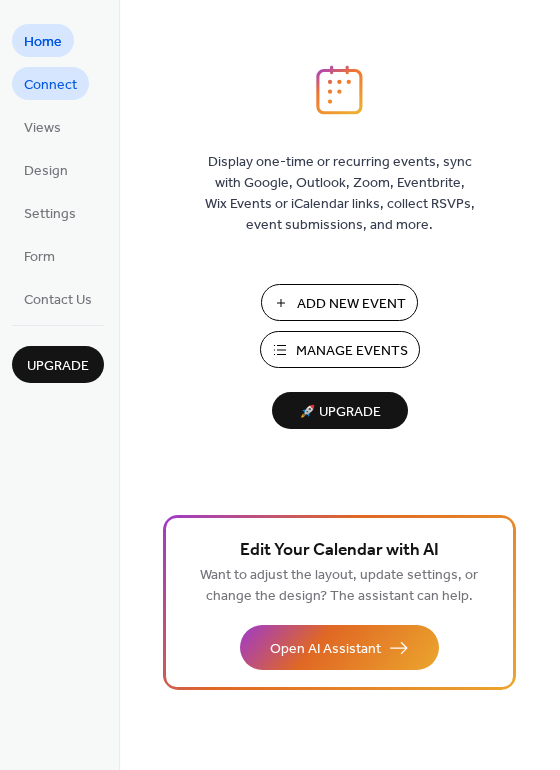 click on "Connect" at bounding box center (50, 85) 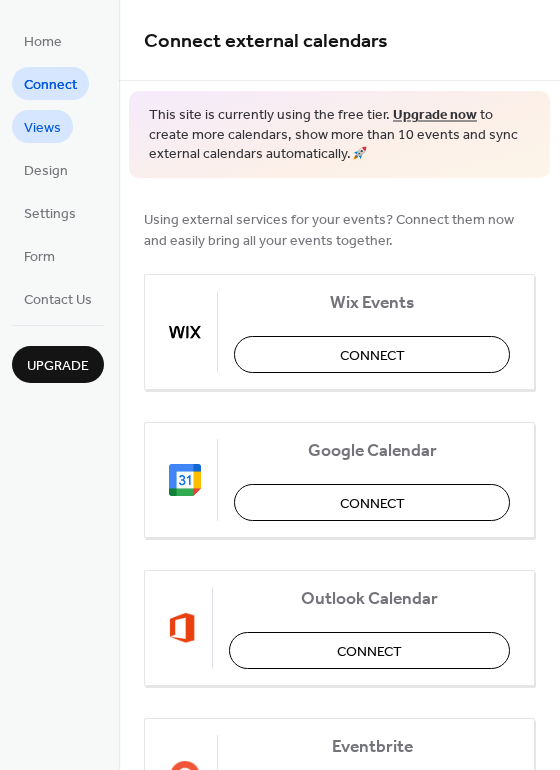 click on "Views" at bounding box center [42, 128] 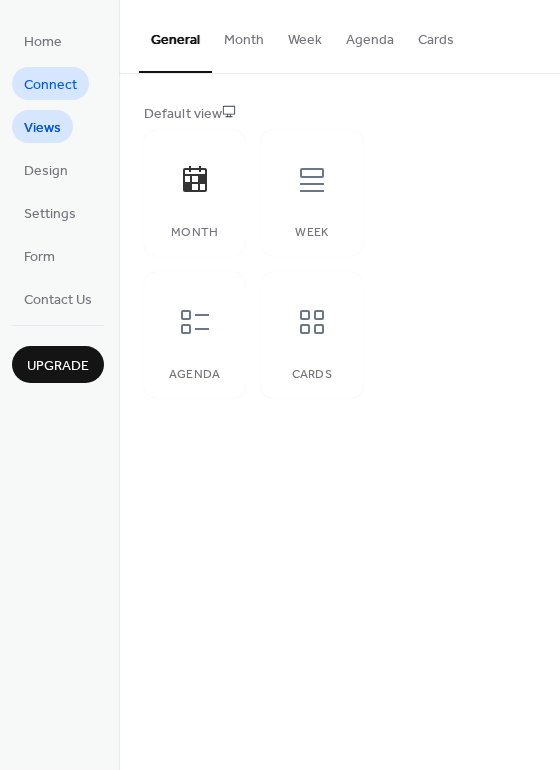 click on "Connect" at bounding box center [50, 85] 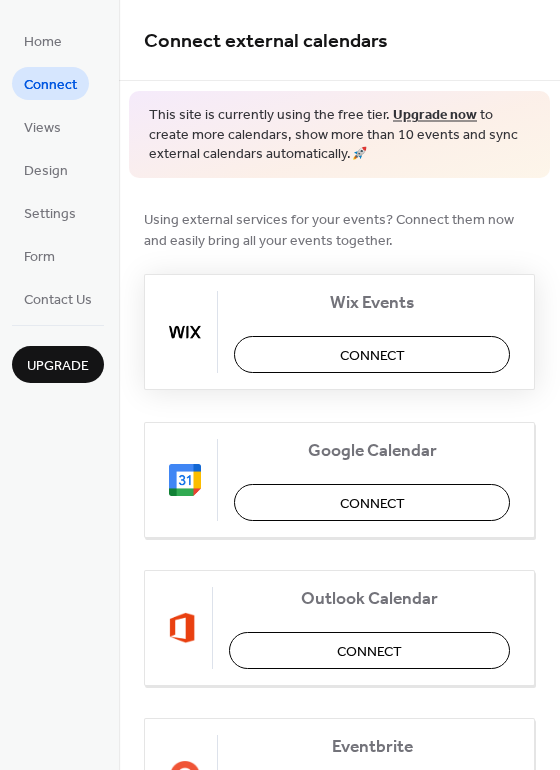click on "Connect" at bounding box center [372, 355] 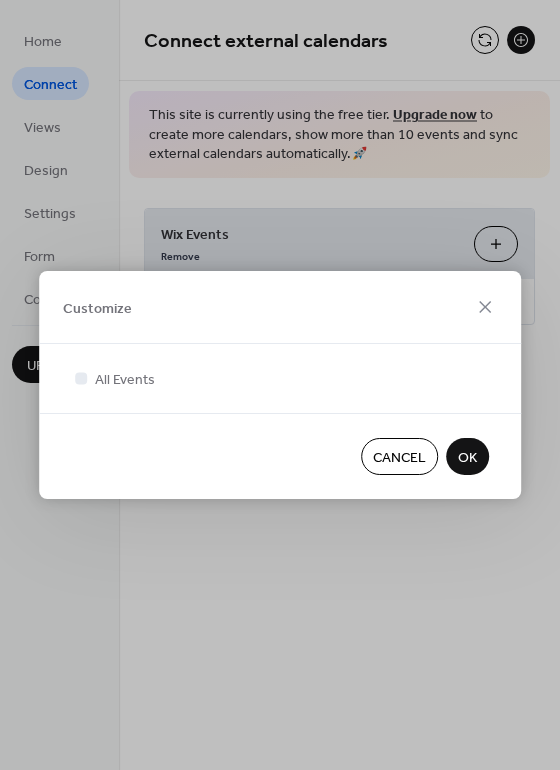 click on "OK" at bounding box center [467, 458] 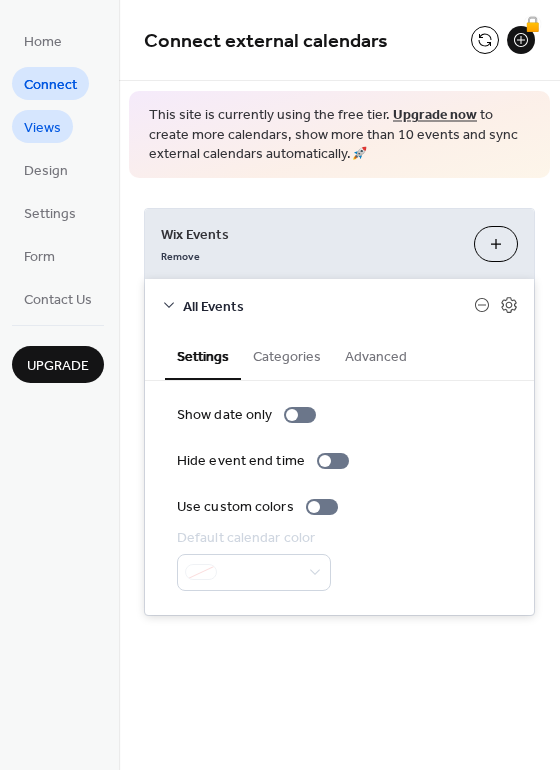 click on "Views" at bounding box center [42, 128] 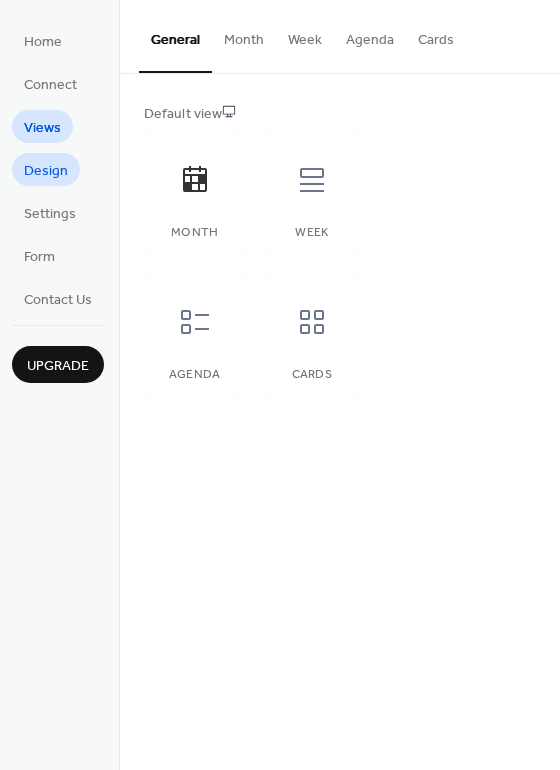 click on "Design" at bounding box center (46, 171) 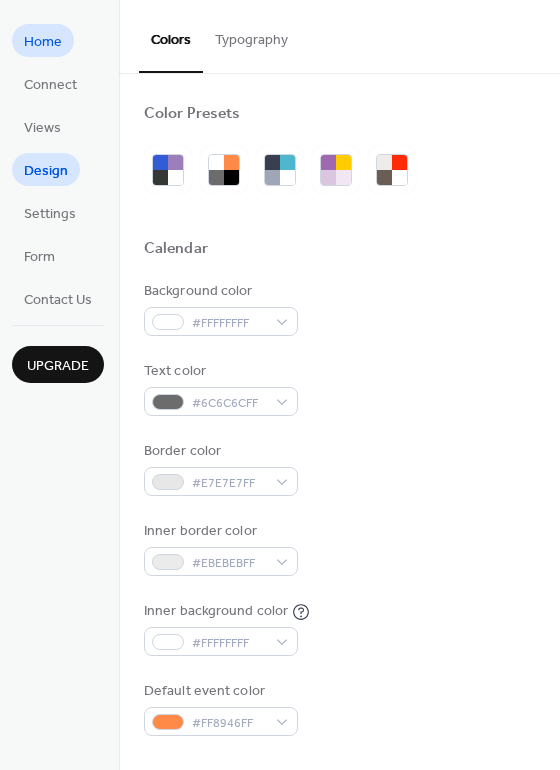 click on "Home" at bounding box center [43, 42] 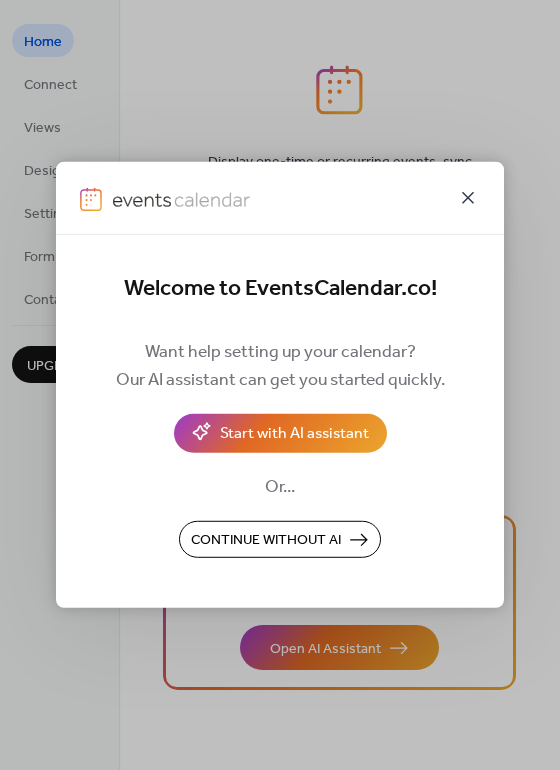 click 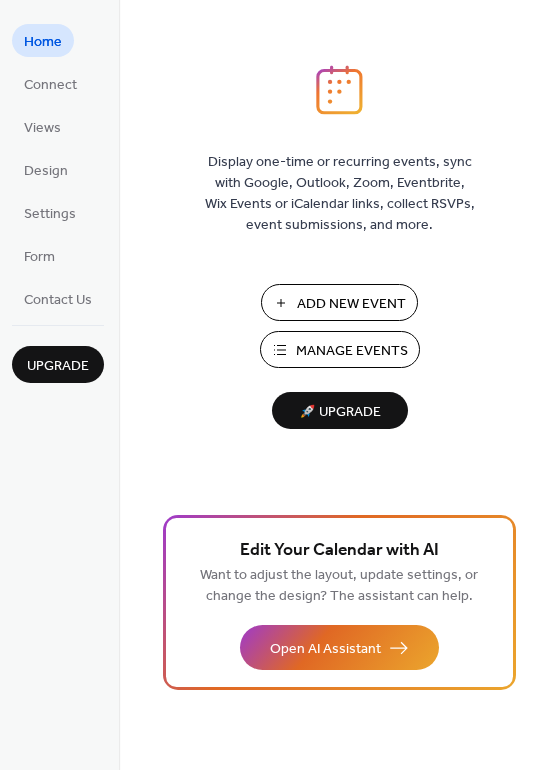 click on "Manage Events" at bounding box center (352, 351) 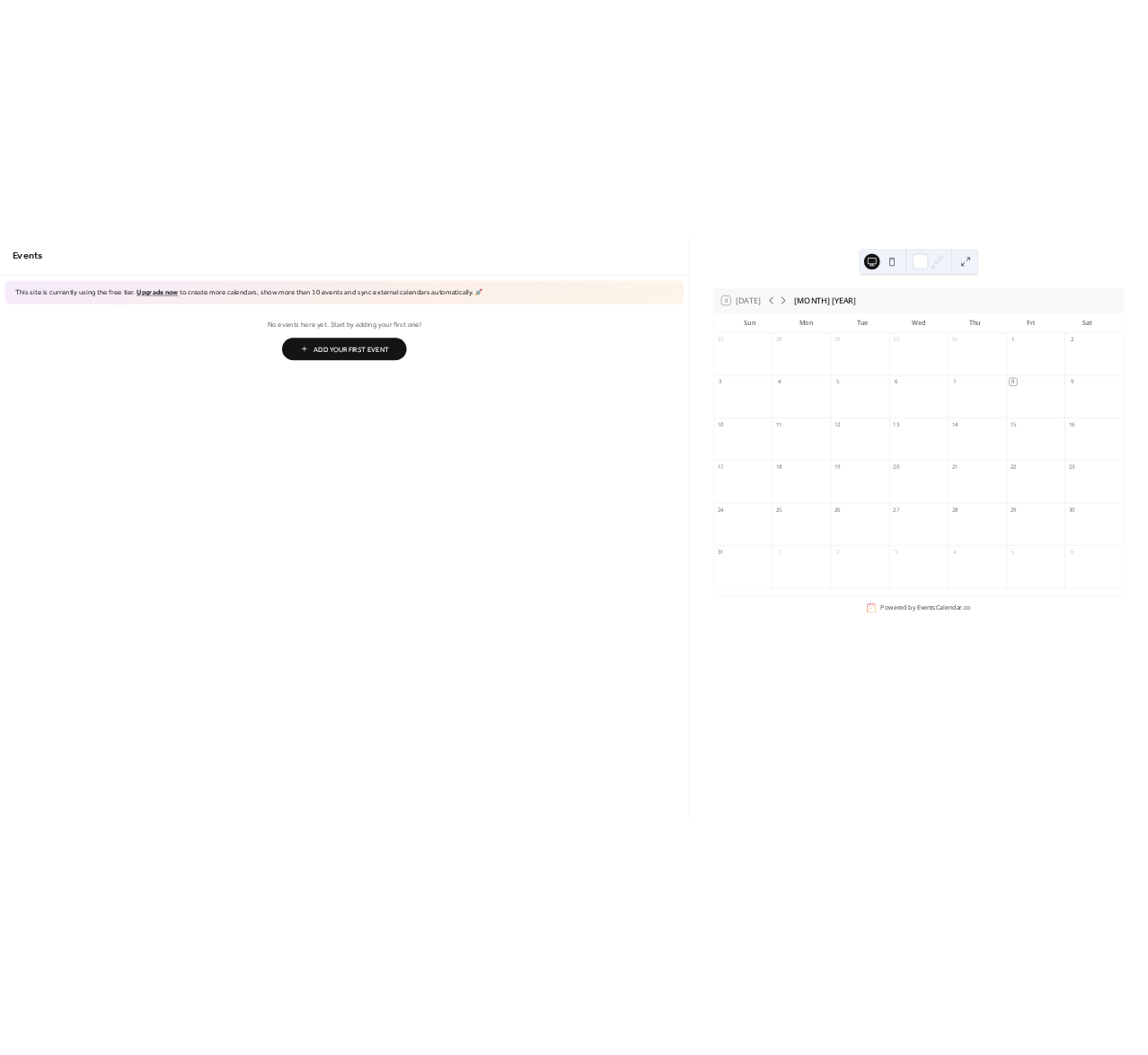 scroll, scrollTop: 0, scrollLeft: 0, axis: both 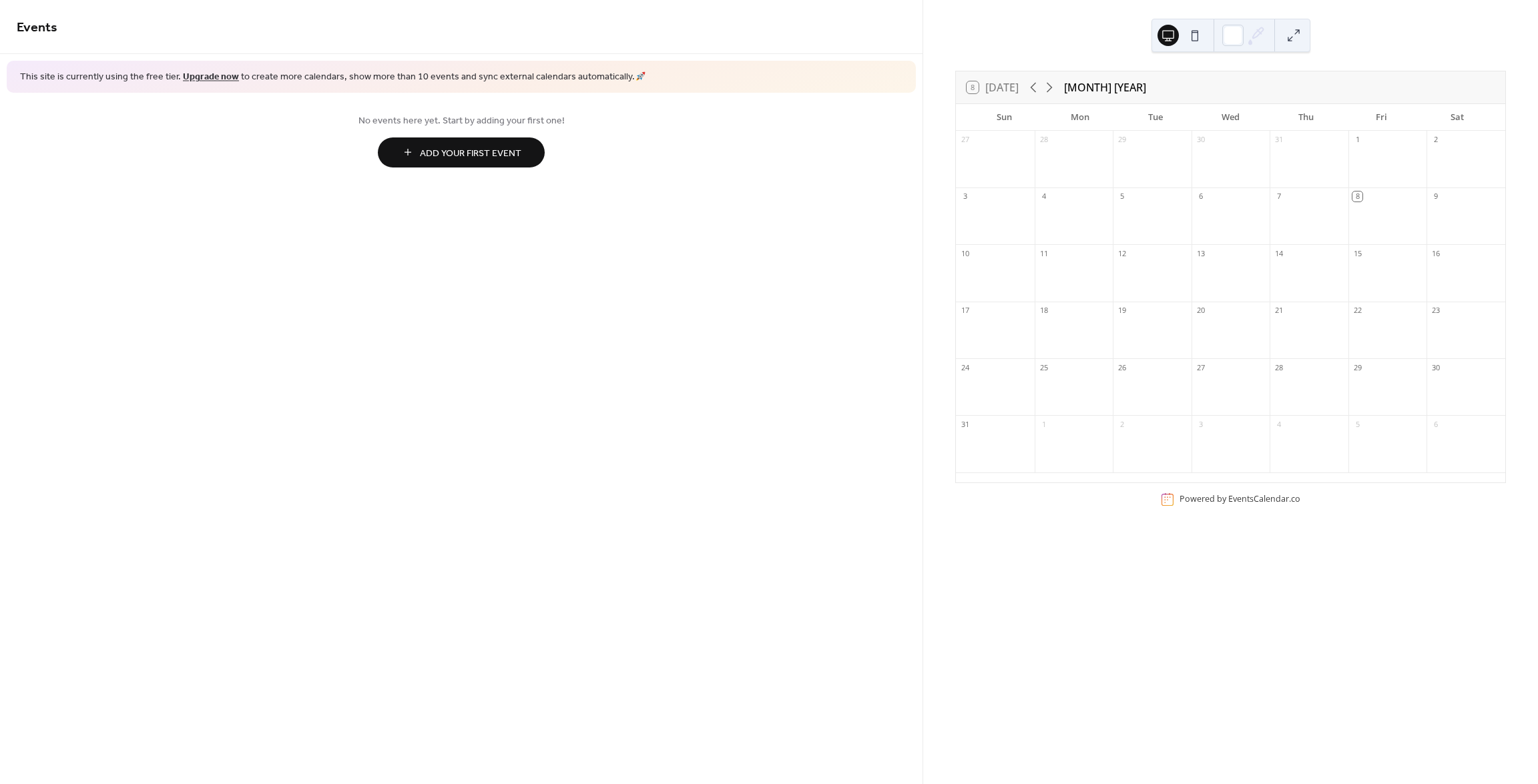 click on "Add Your First Event" at bounding box center [471, 153] 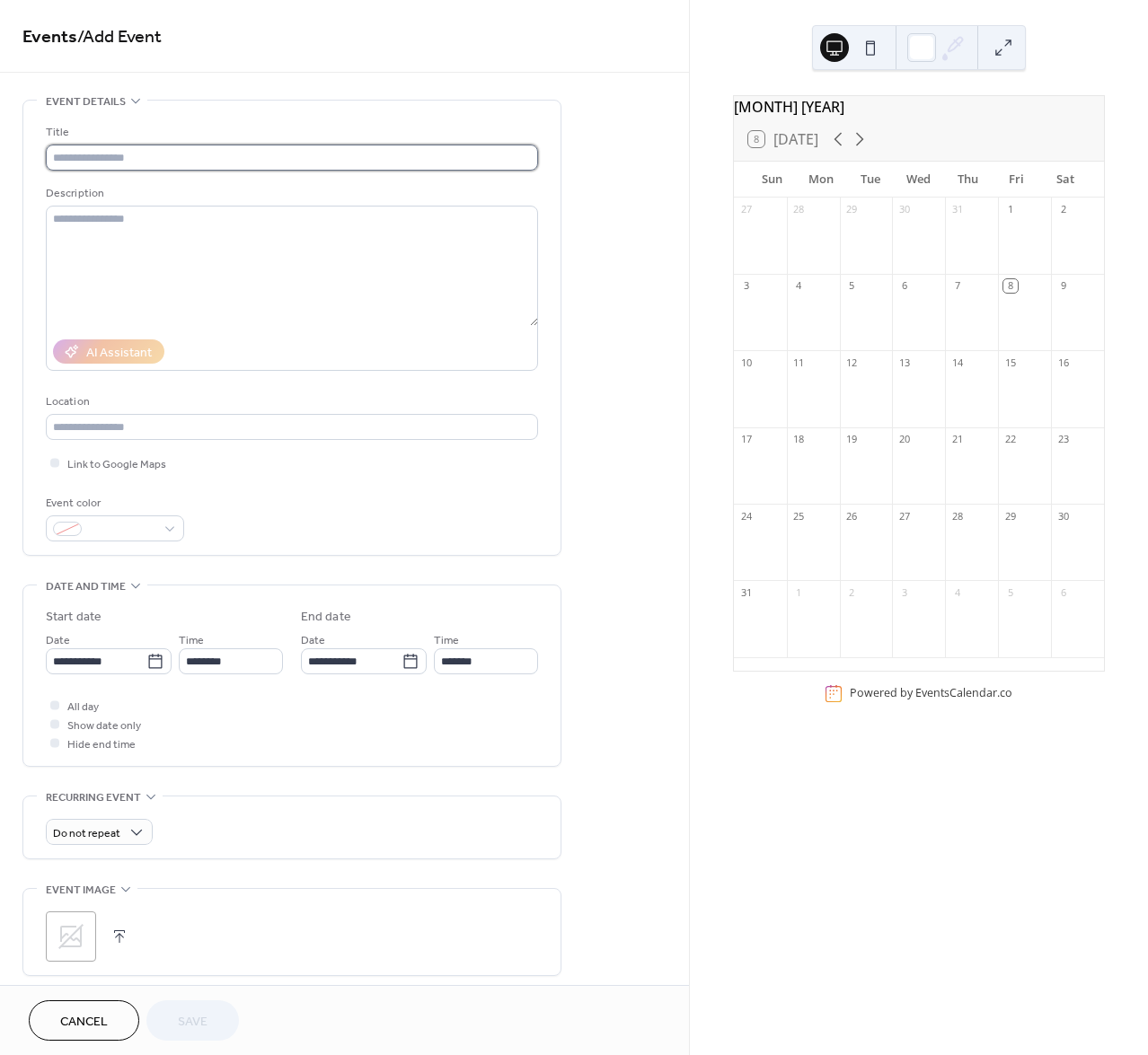 click at bounding box center (292, 157) 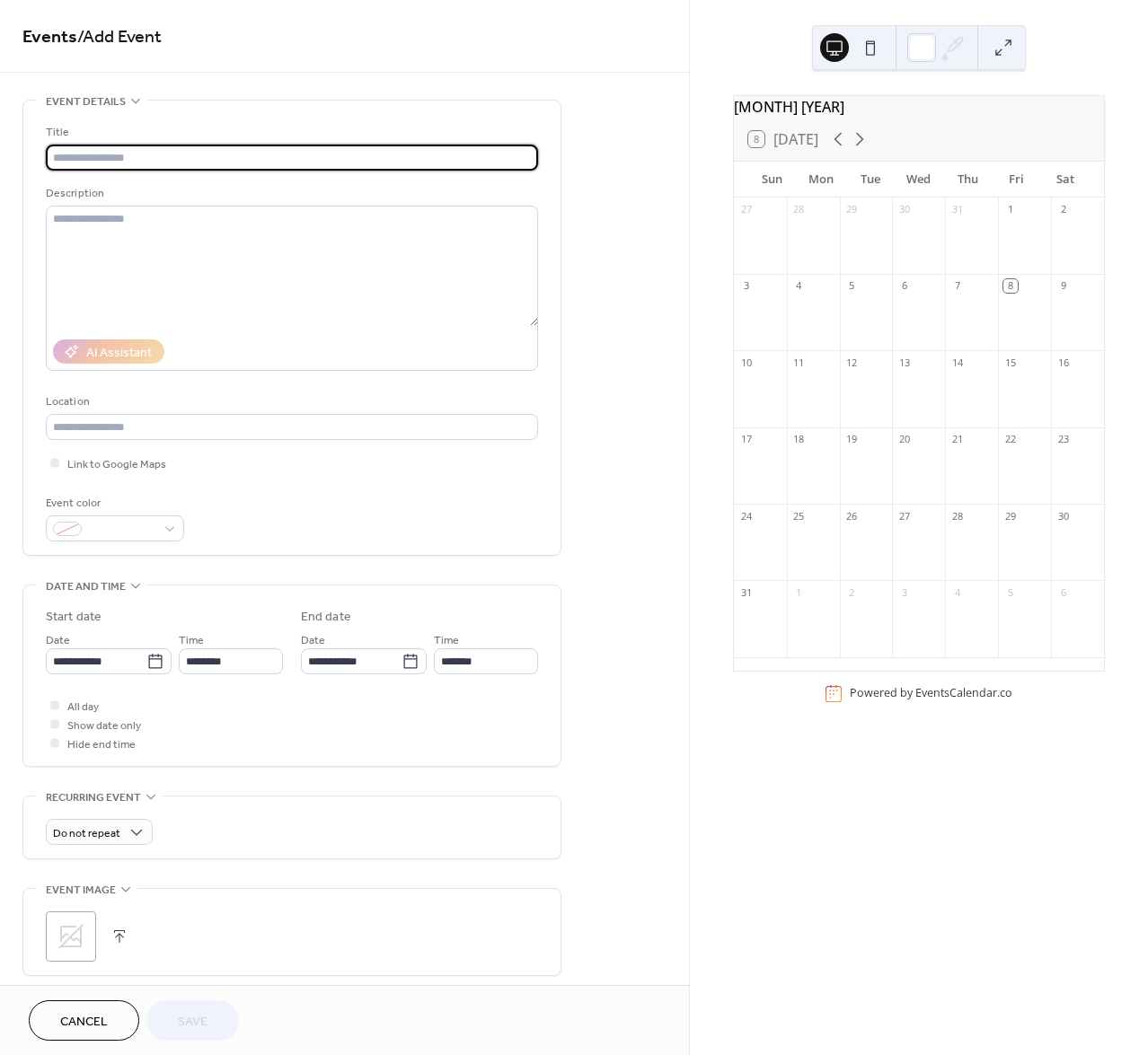 type on "*" 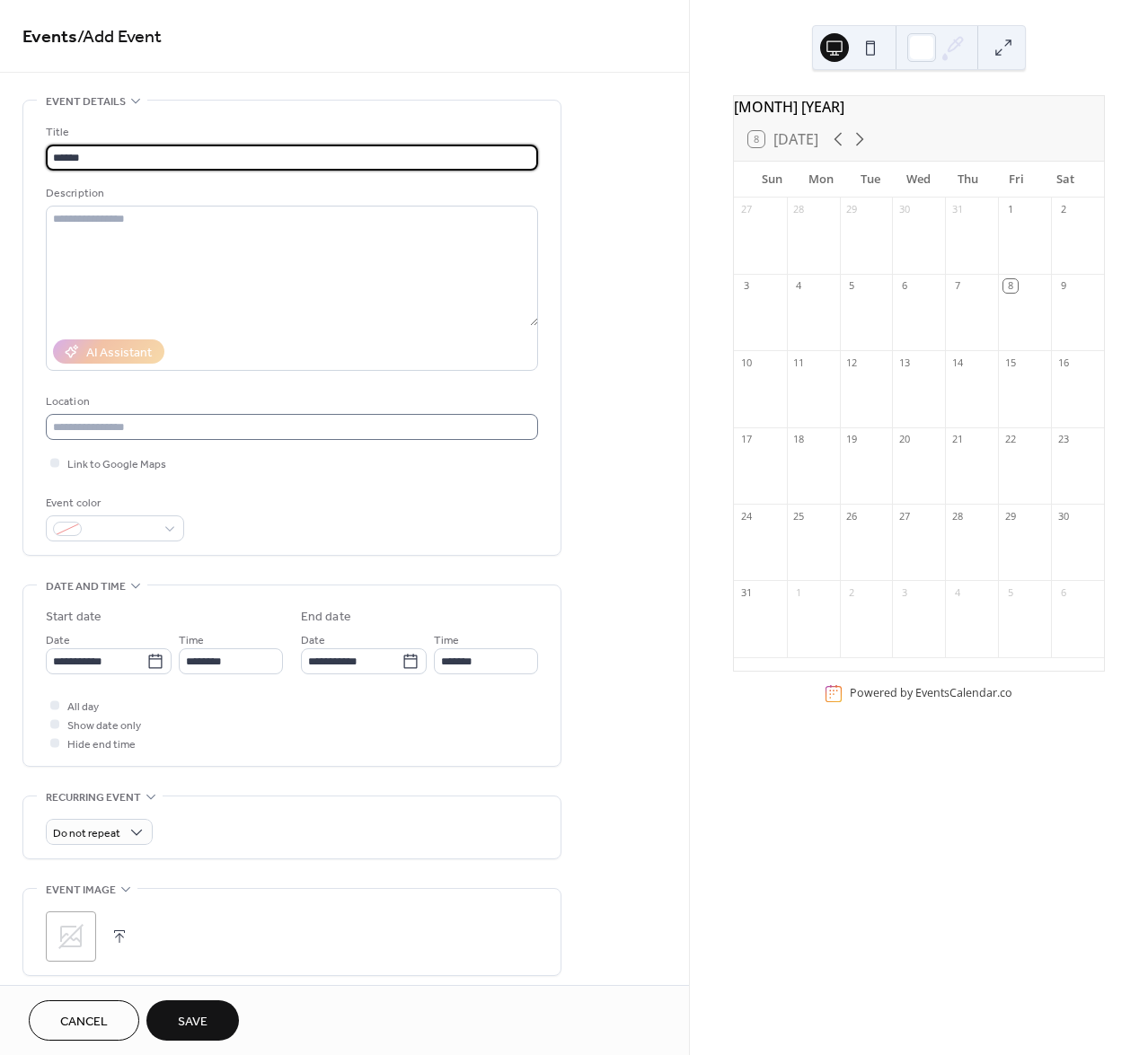 type on "******" 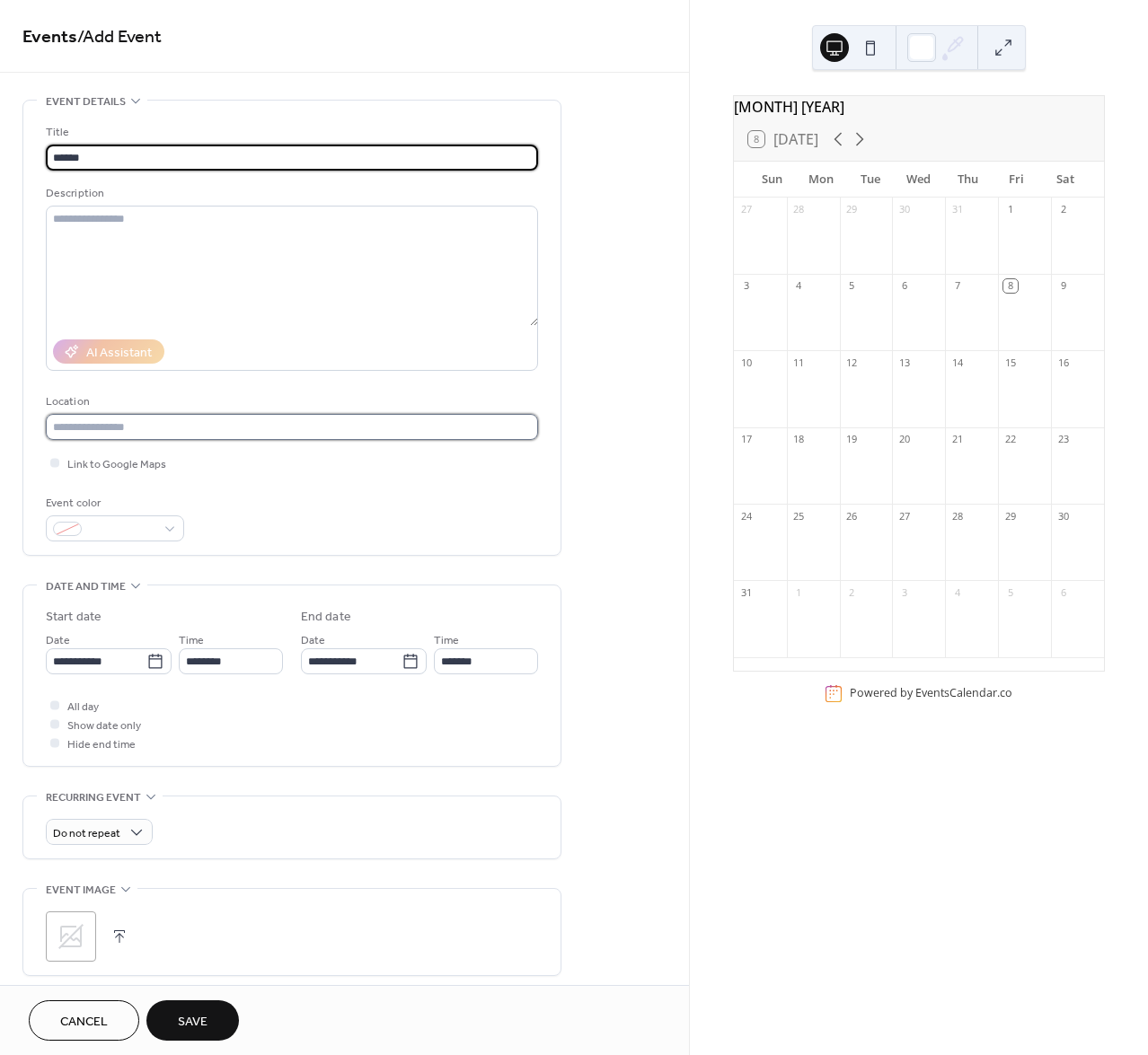 click at bounding box center (292, 426) 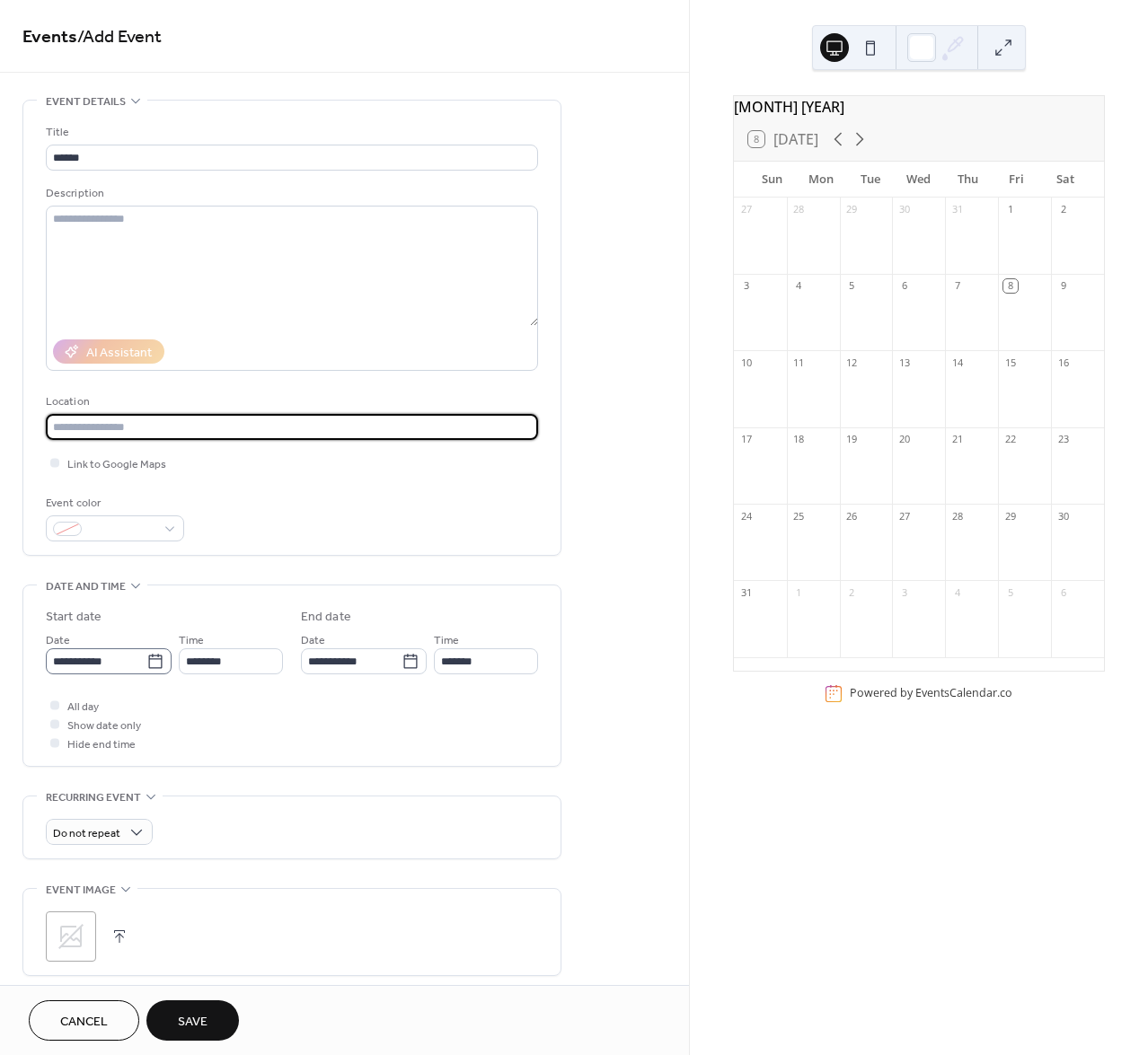 click 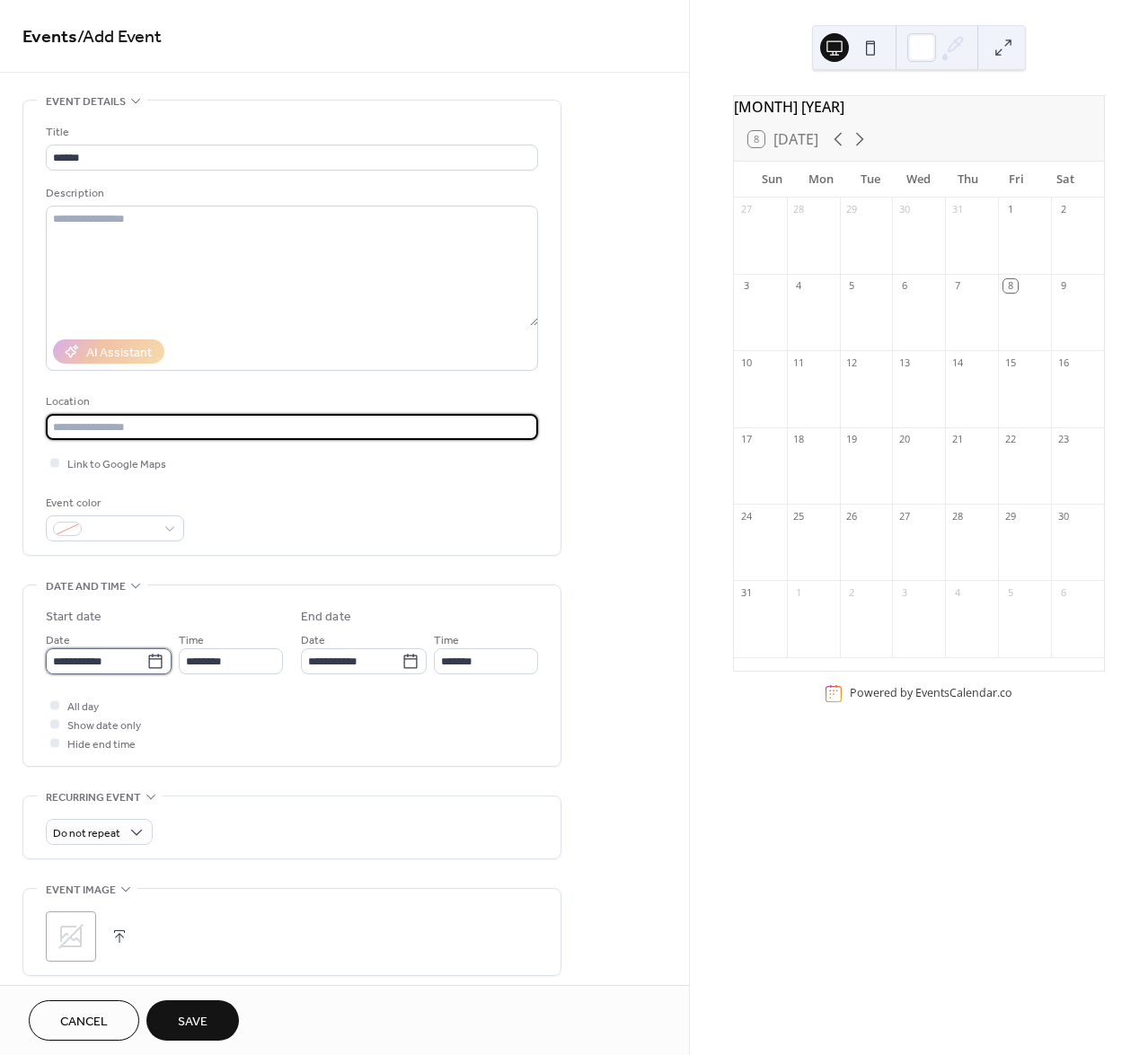 click on "**********" at bounding box center (96, 661) 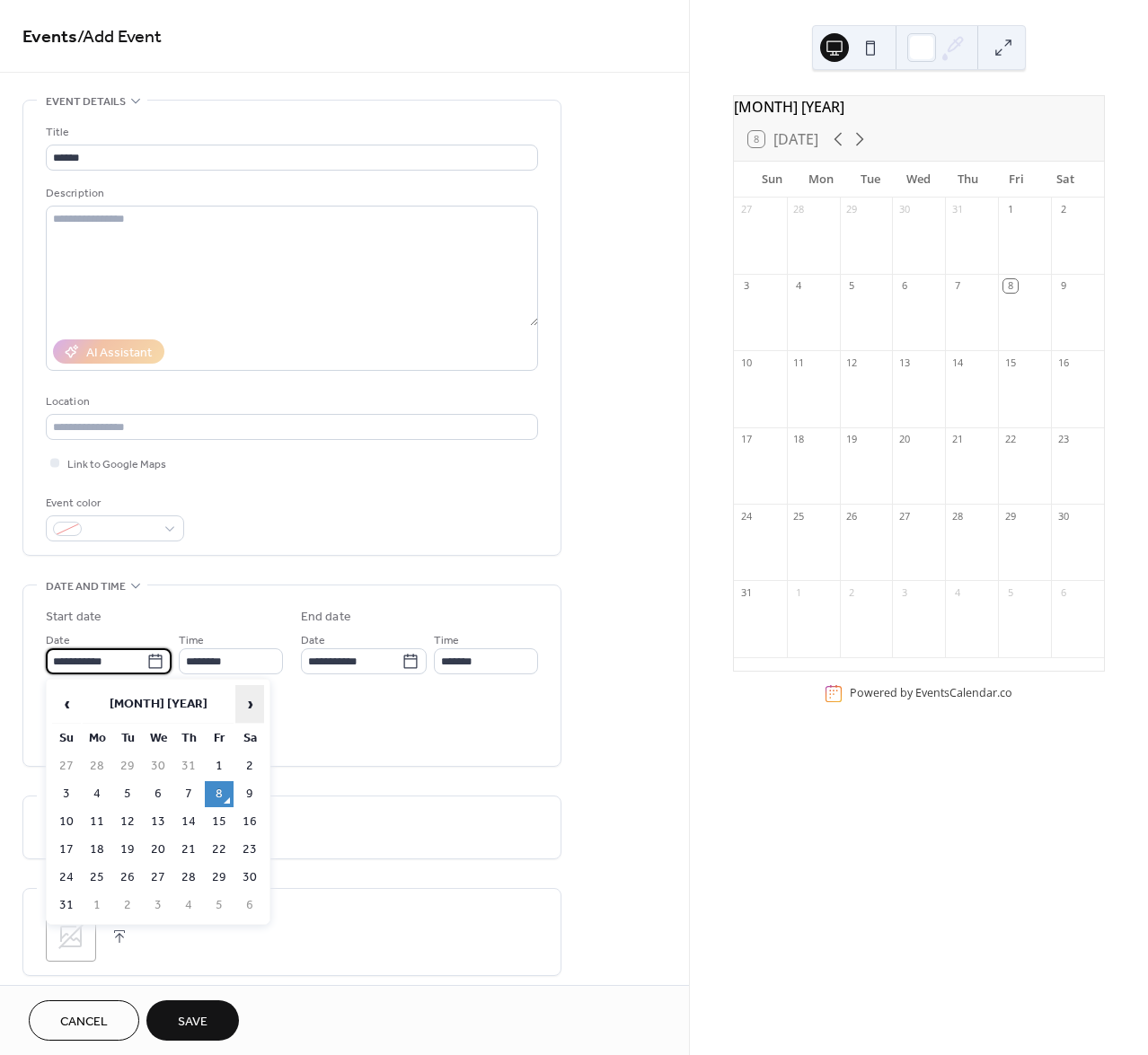 click on "›" at bounding box center [250, 704] 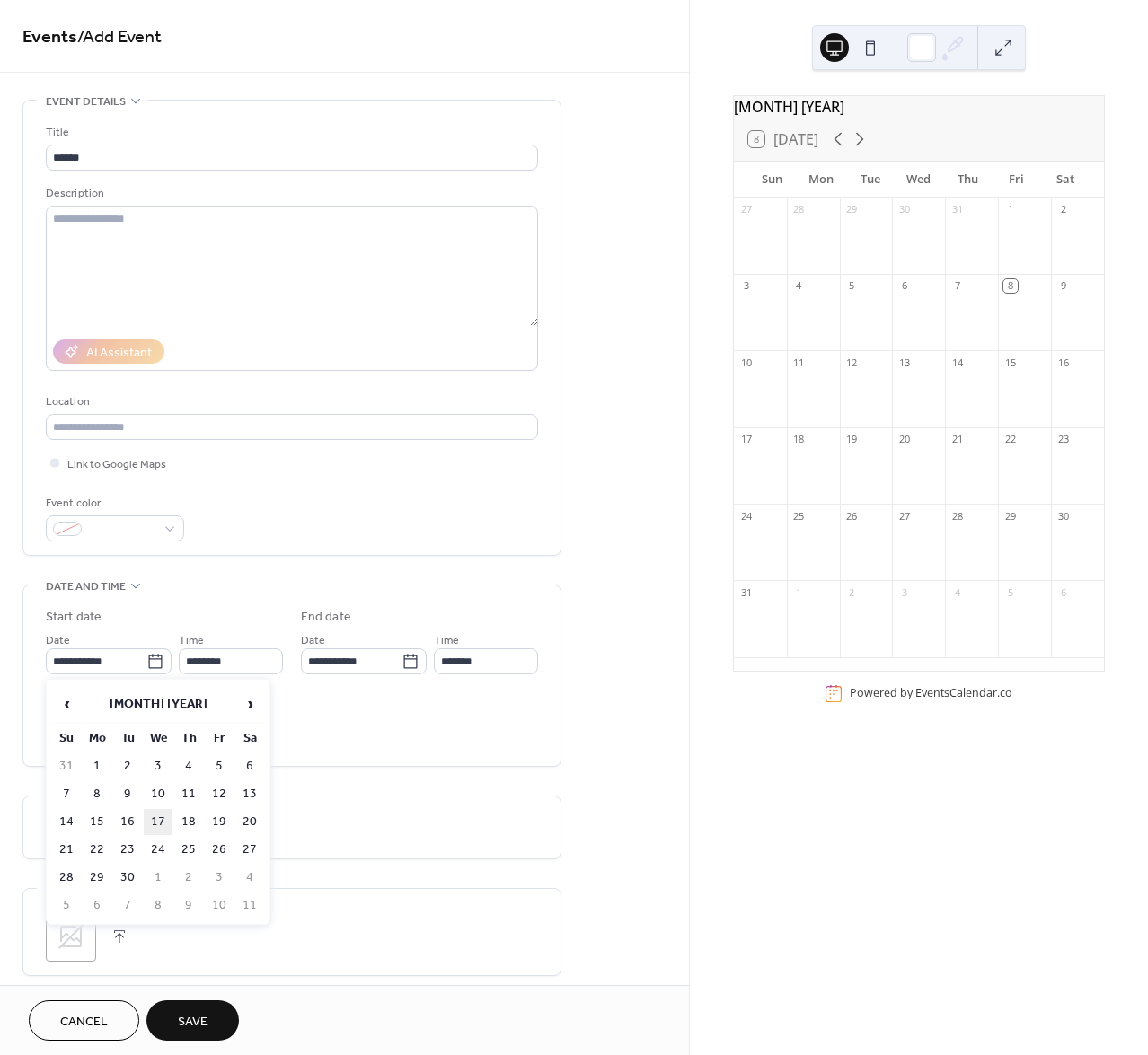 click on "17" at bounding box center [158, 822] 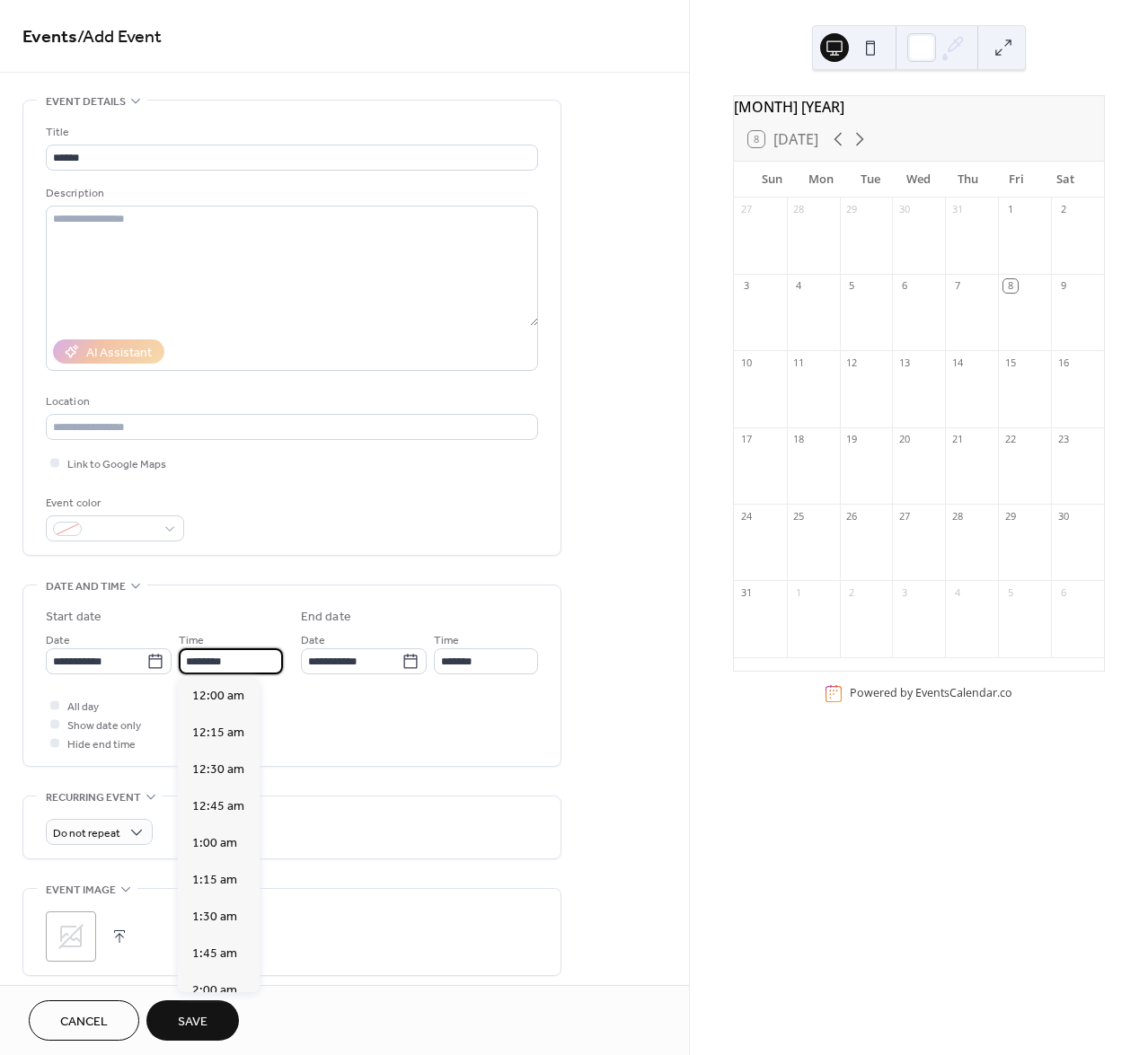 scroll, scrollTop: 1767, scrollLeft: 0, axis: vertical 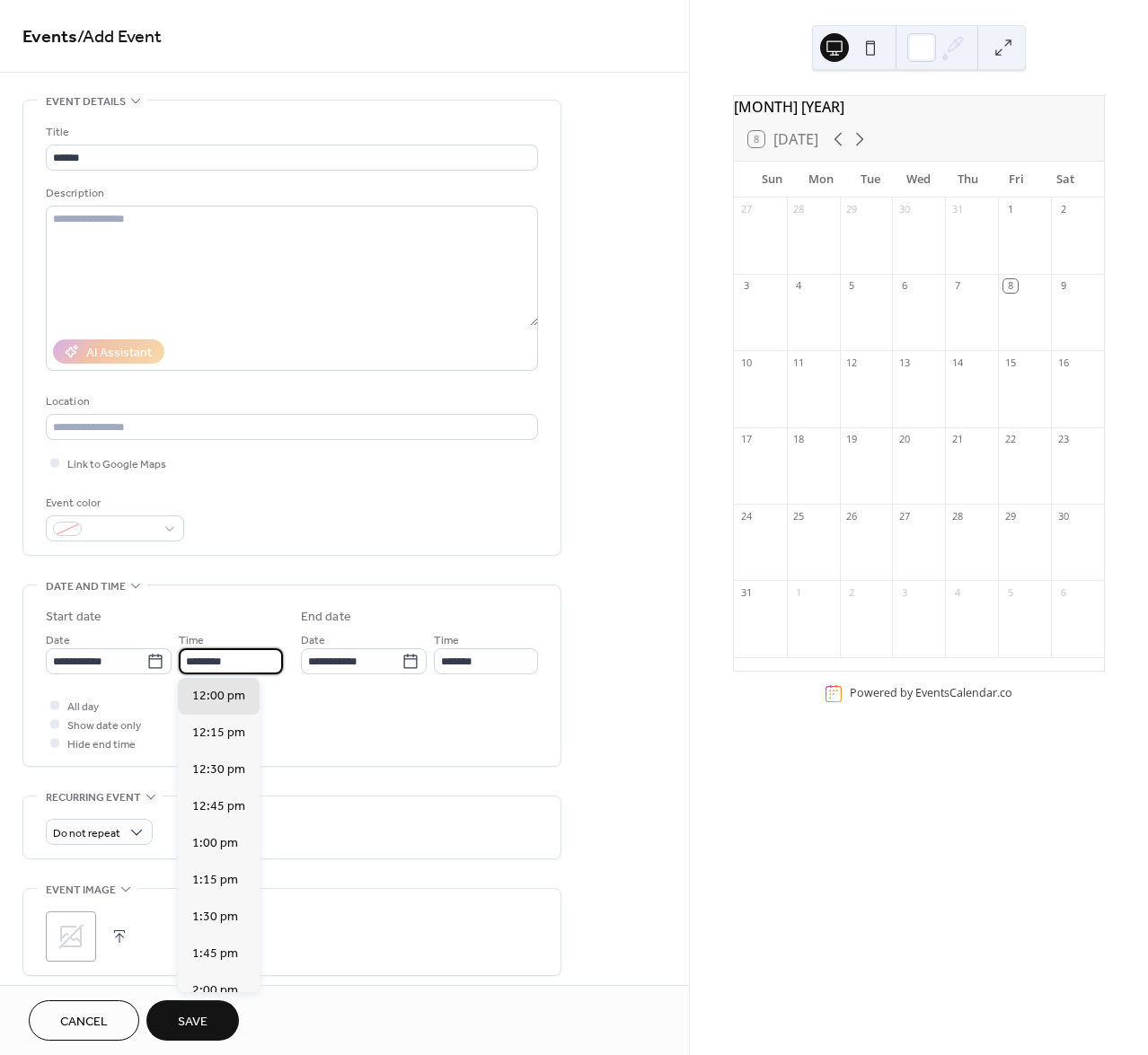 drag, startPoint x: 245, startPoint y: 665, endPoint x: 225, endPoint y: 662, distance: 20.223748 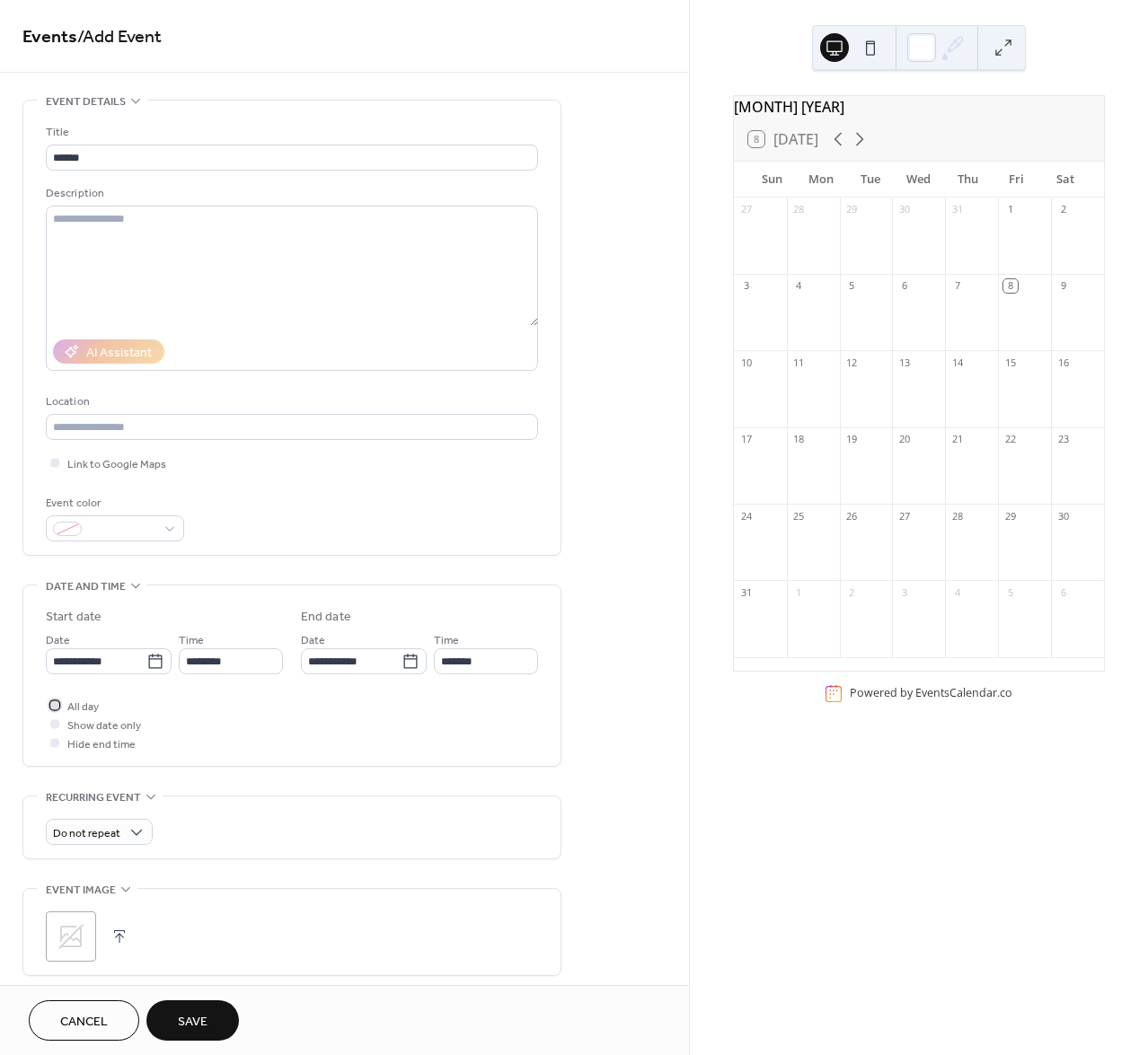 click at bounding box center (55, 705) 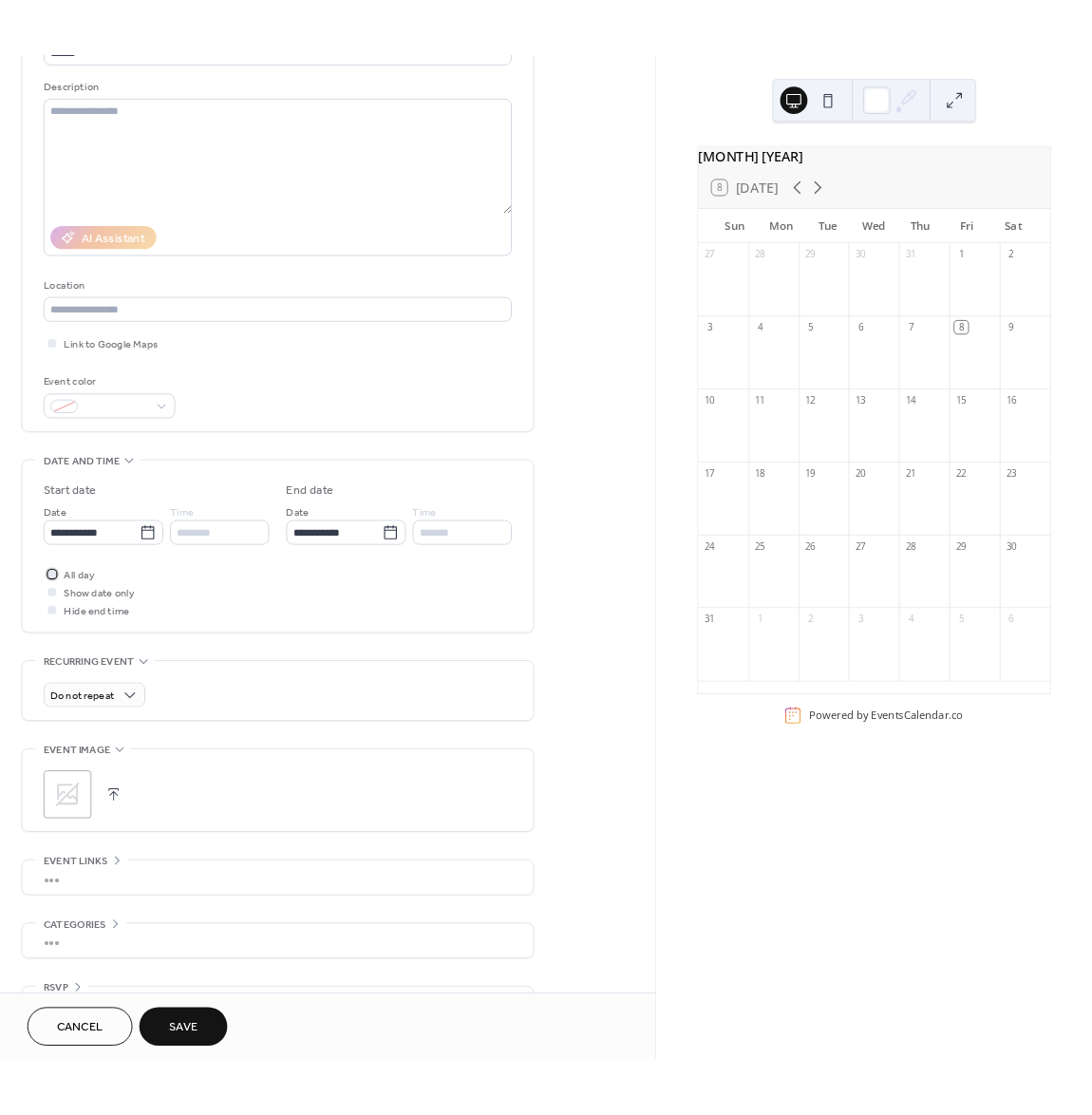 scroll, scrollTop: 0, scrollLeft: 0, axis: both 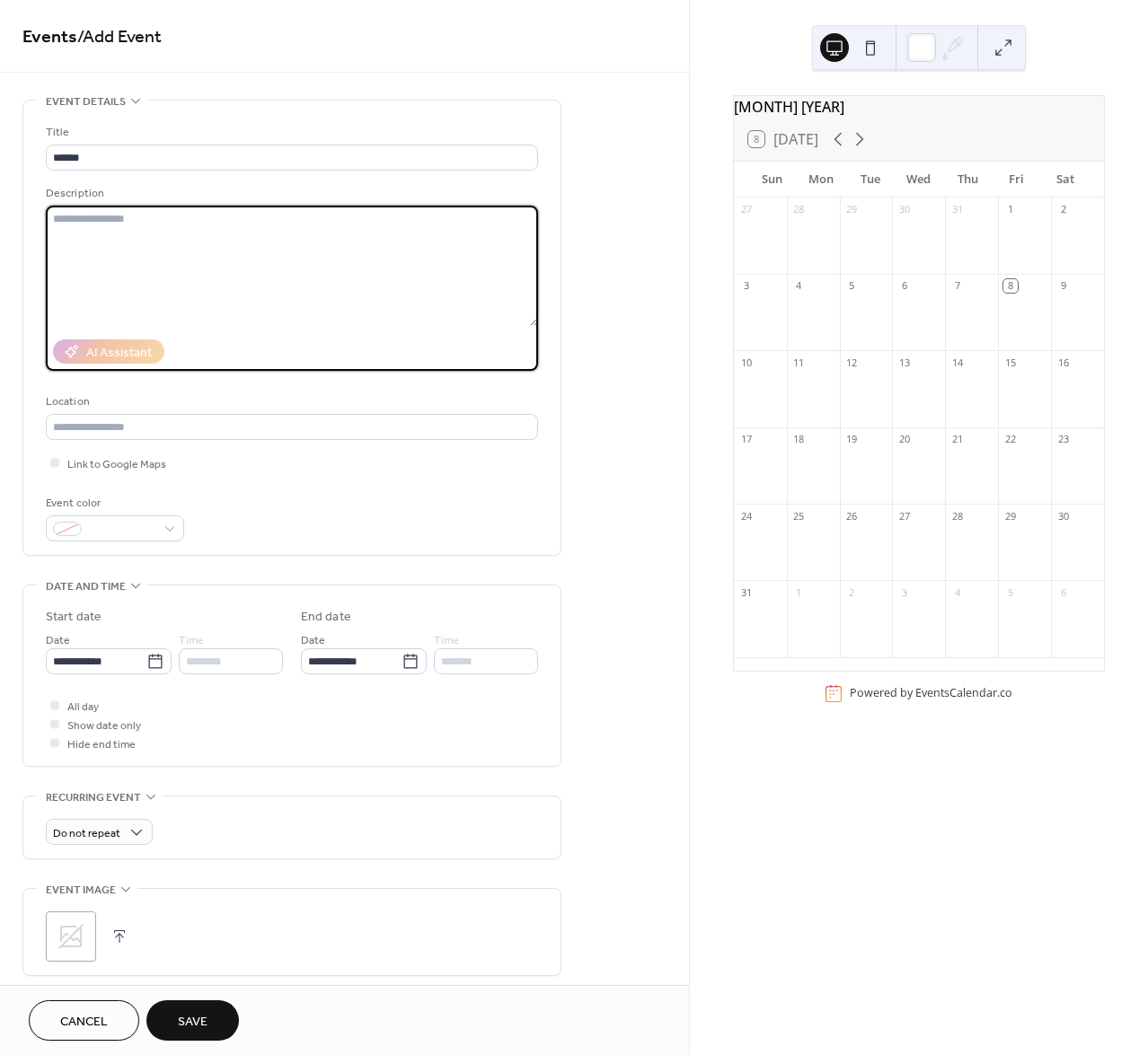 click at bounding box center [292, 266] 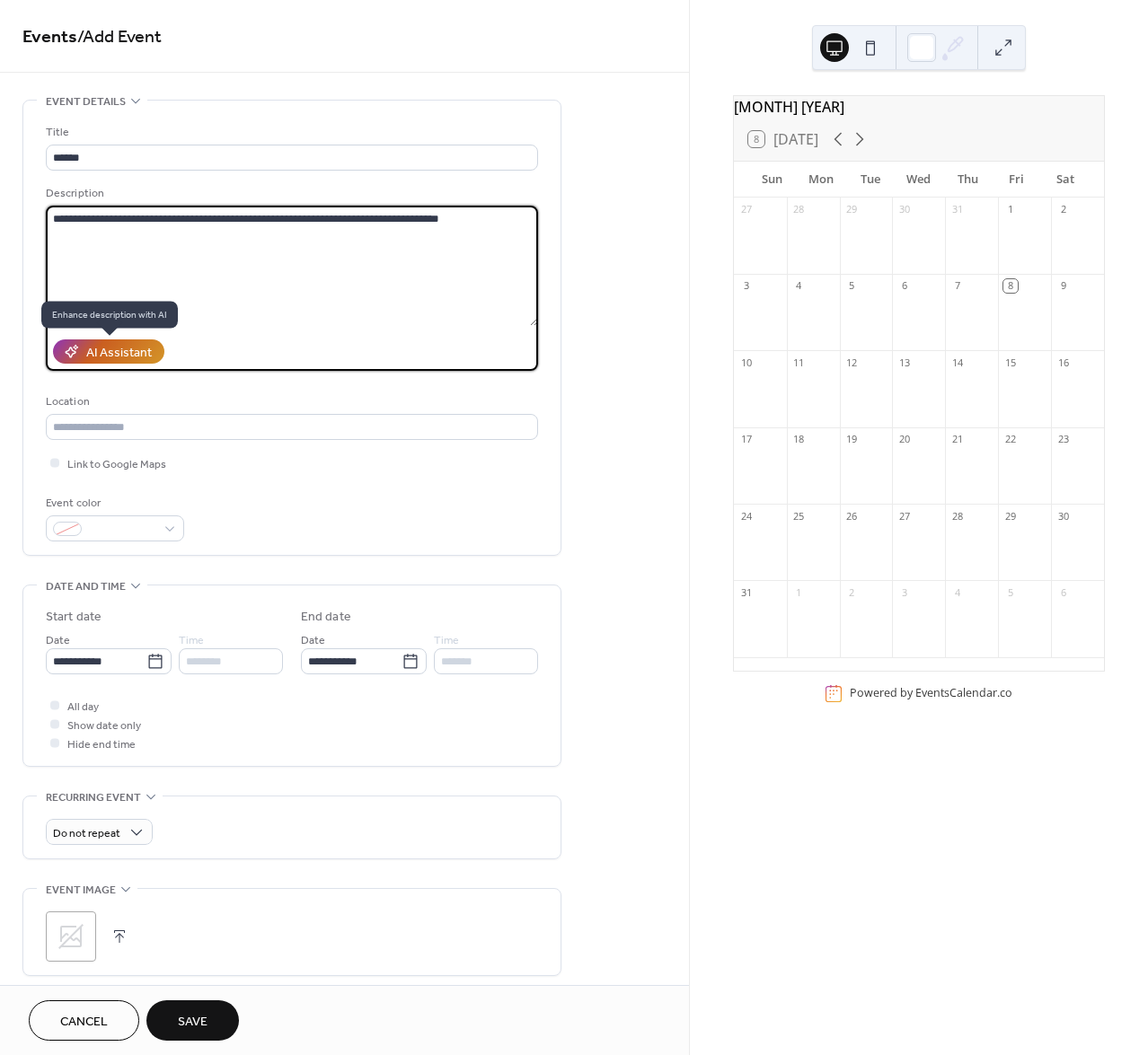 type on "**********" 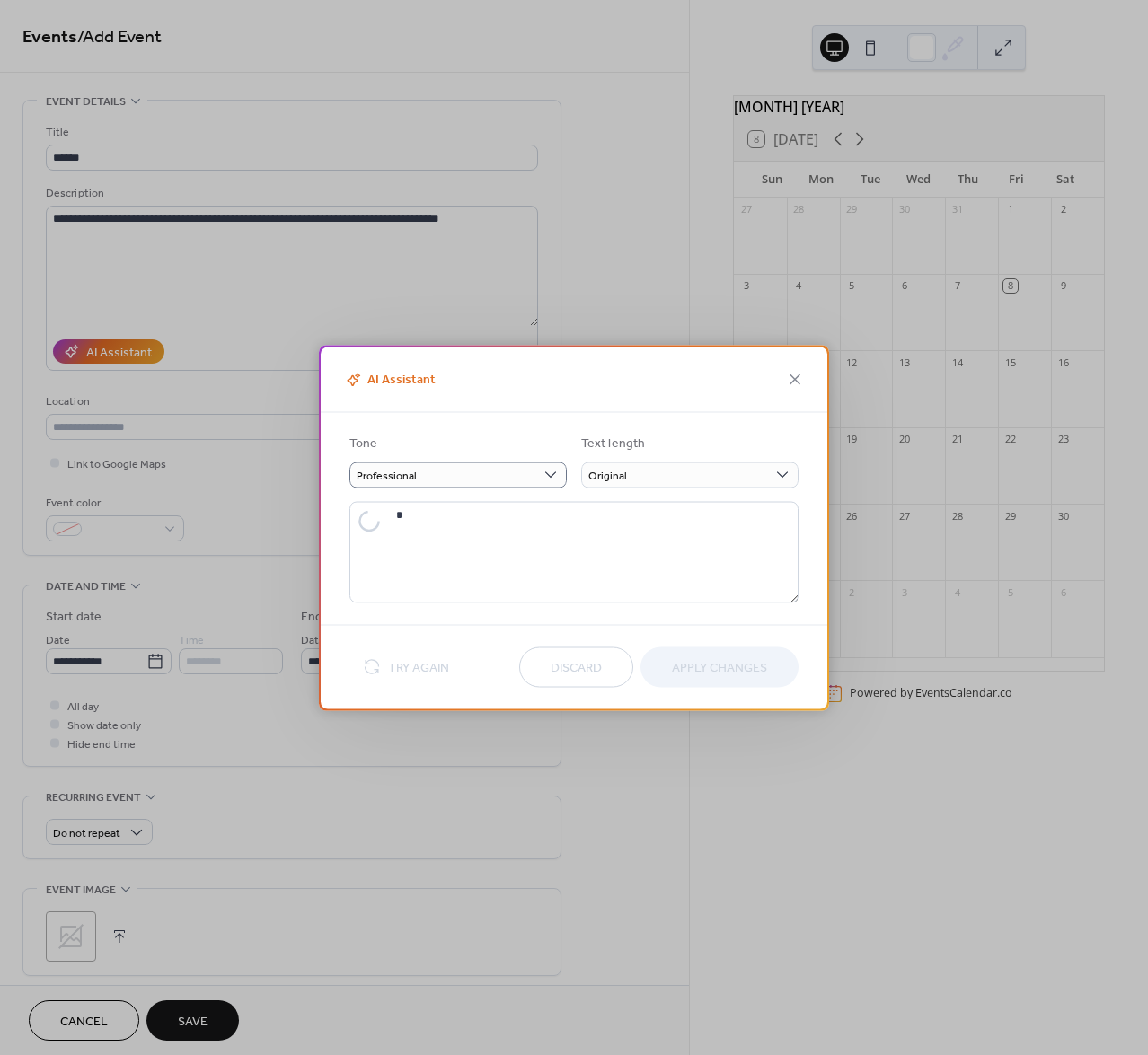 type on "**********" 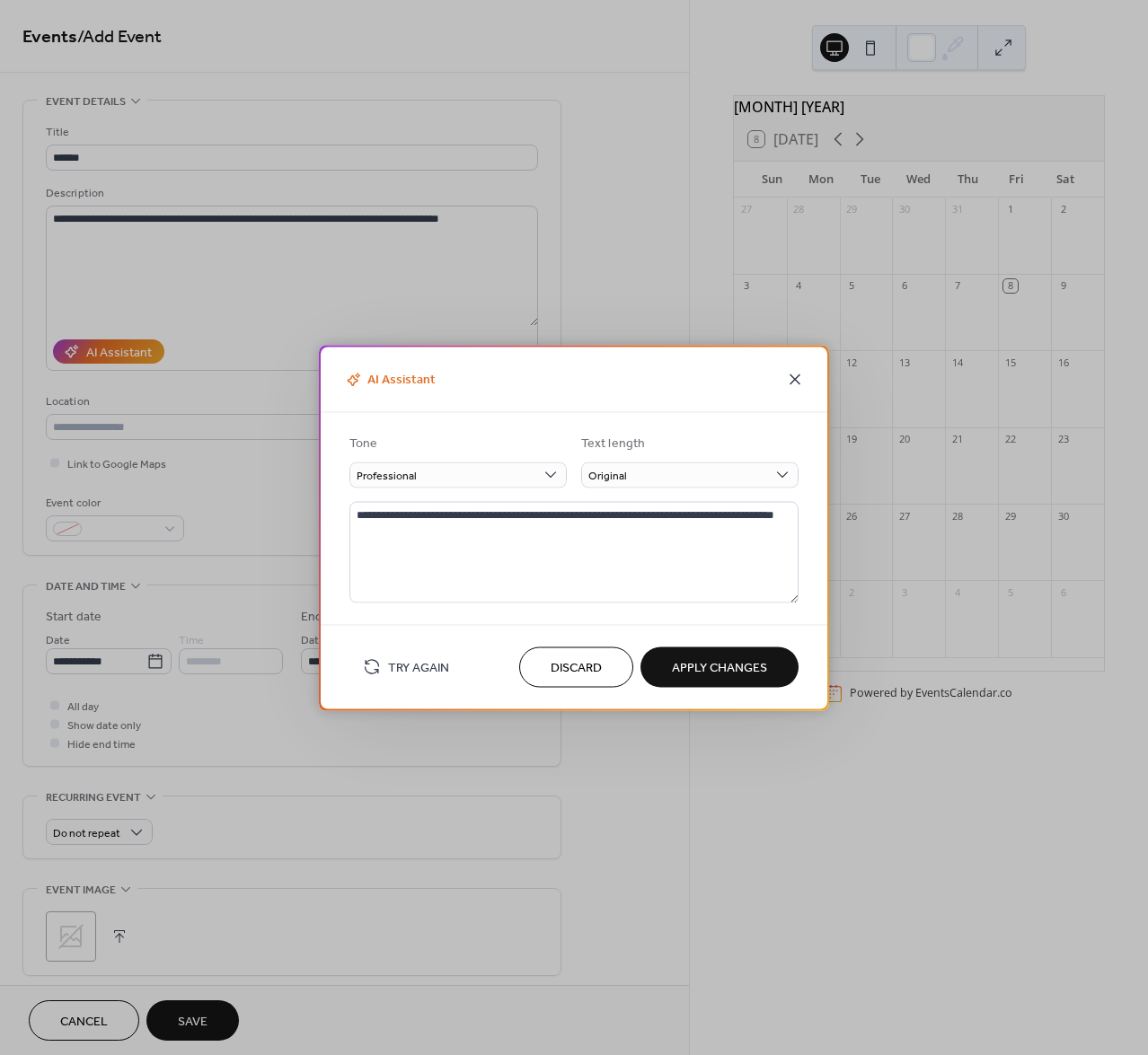 click 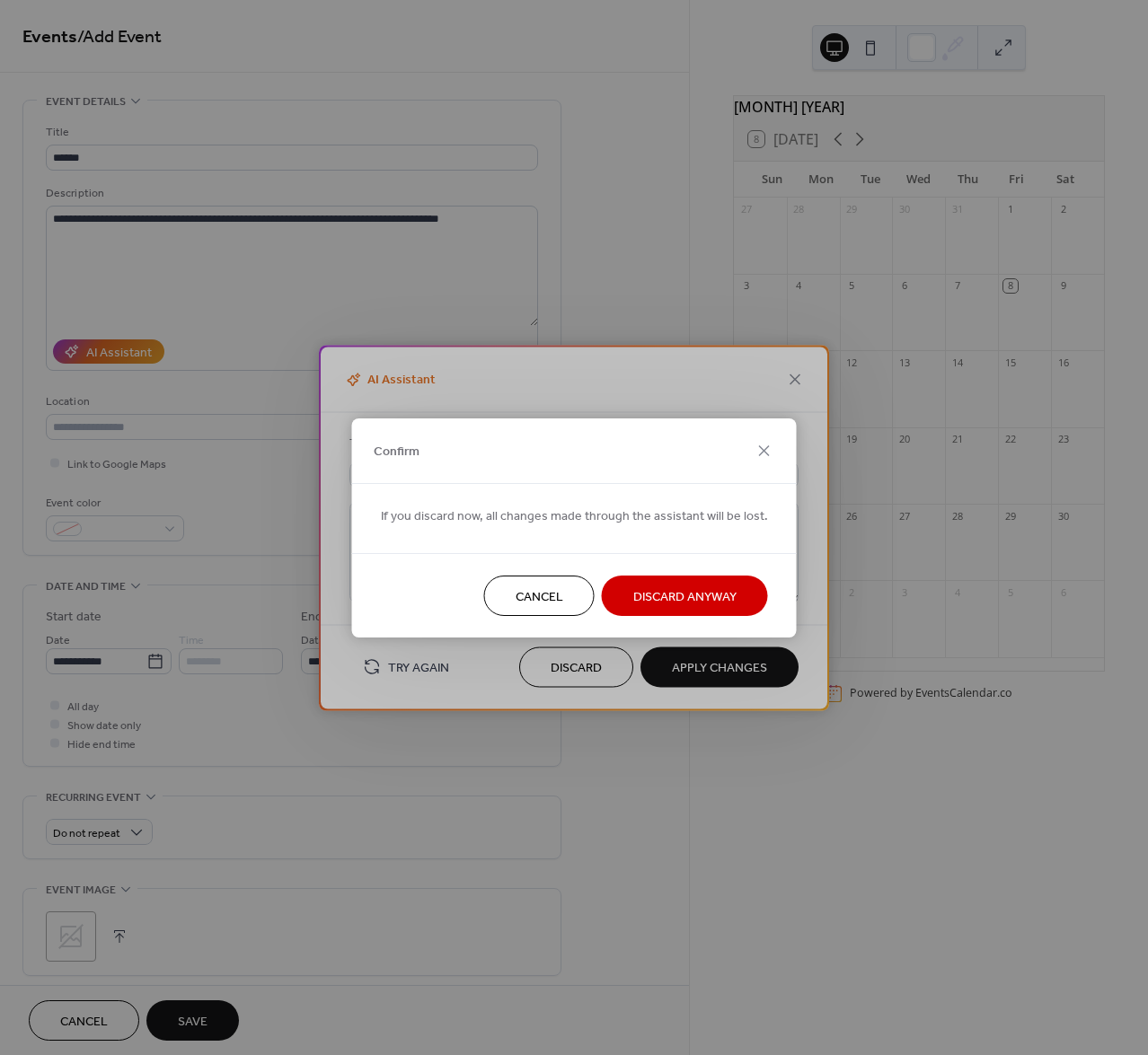 click on "Discard Anyway" at bounding box center (684, 596) 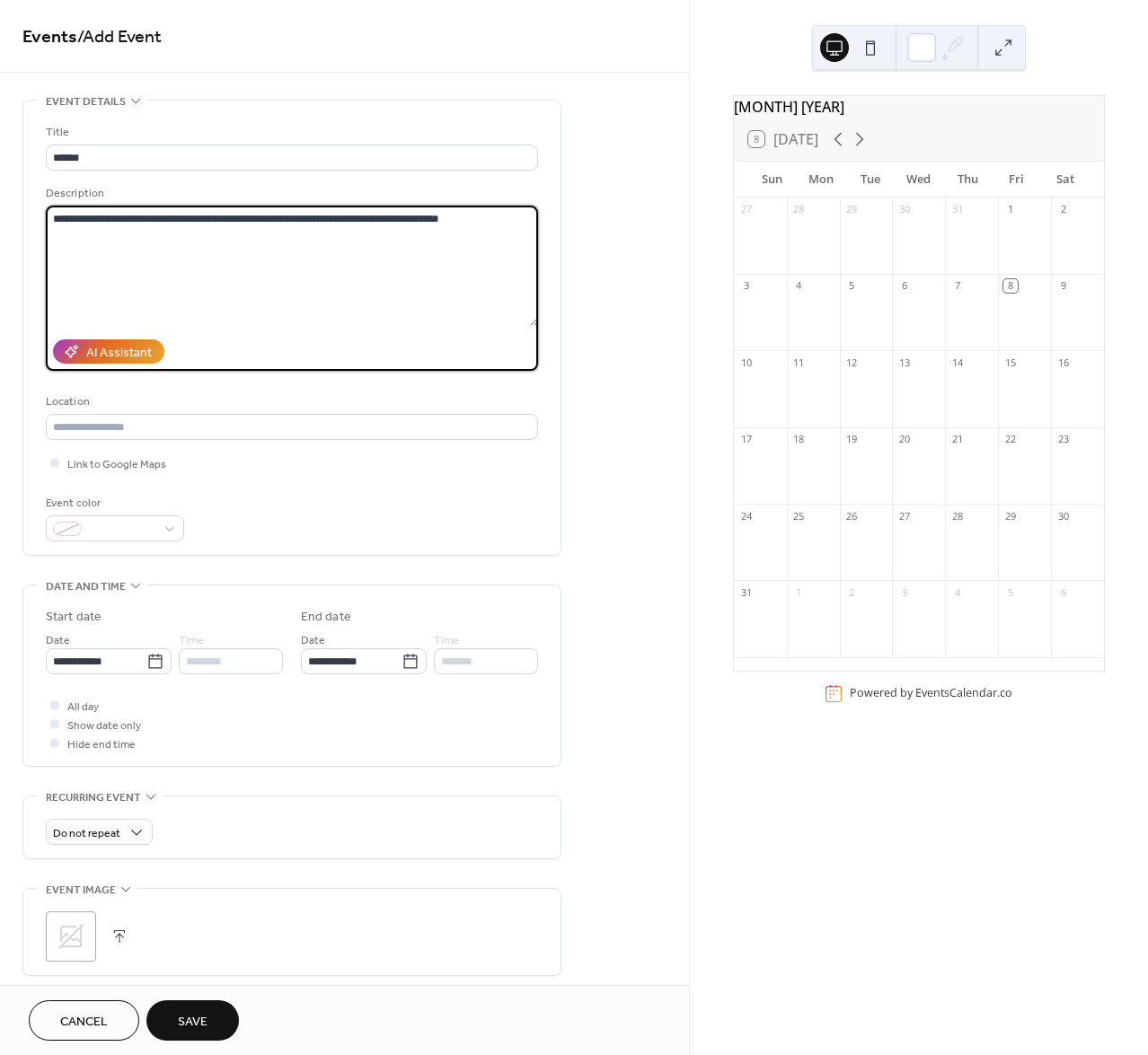 click on "**********" at bounding box center [292, 266] 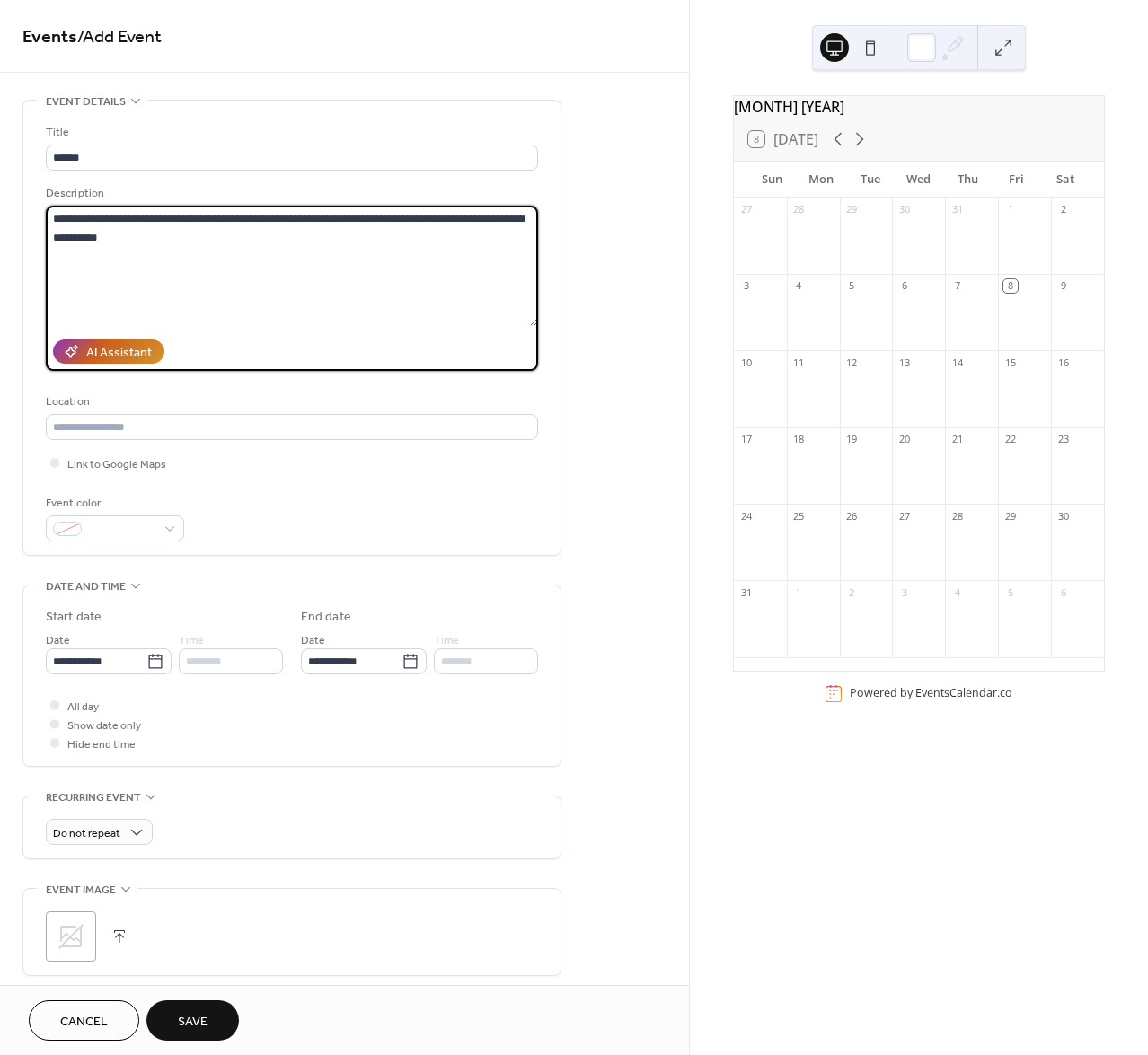type on "**********" 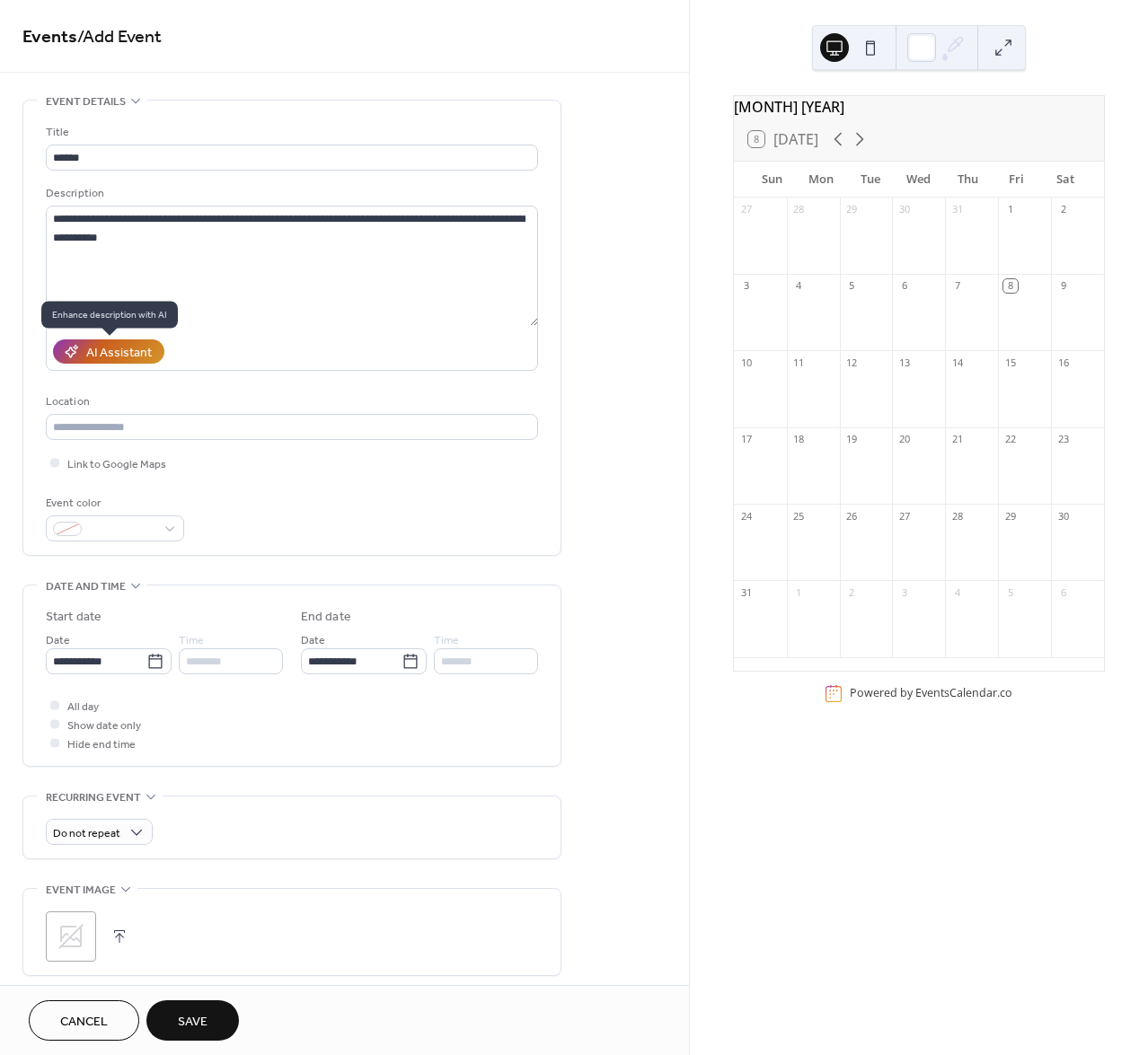 click on "AI Assistant" at bounding box center [119, 353] 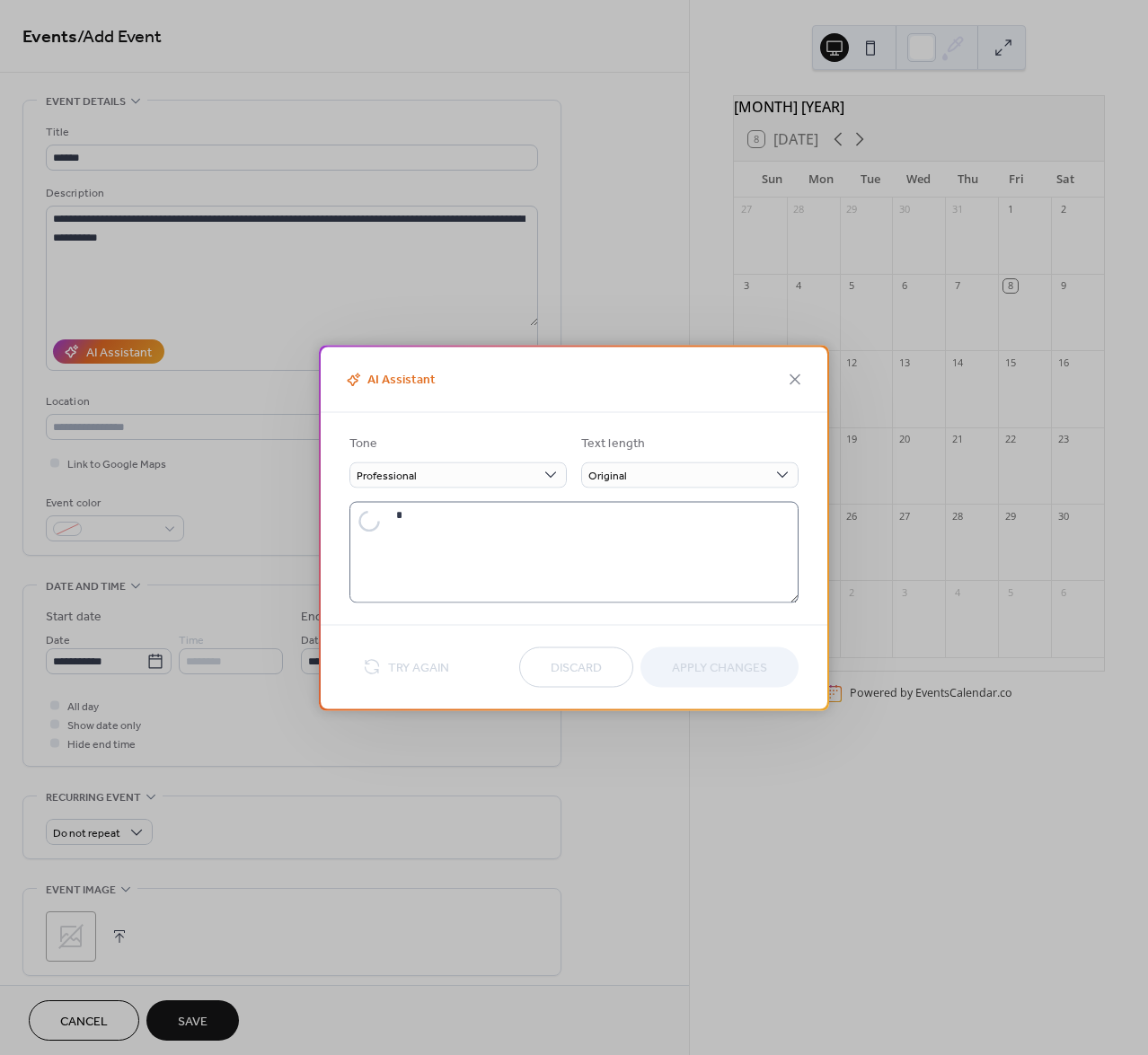 type on "**********" 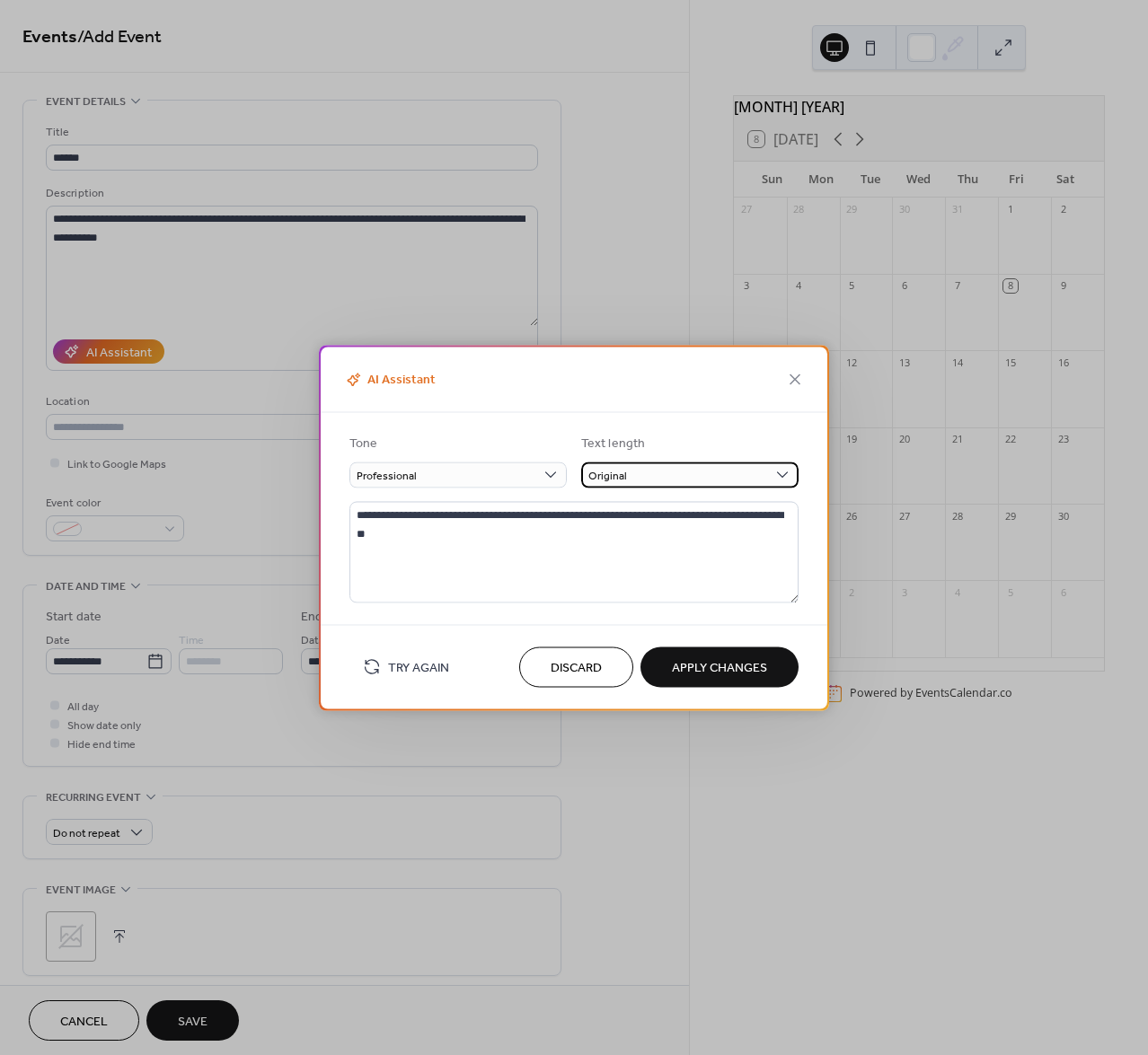 click on "Original" at bounding box center [690, 474] 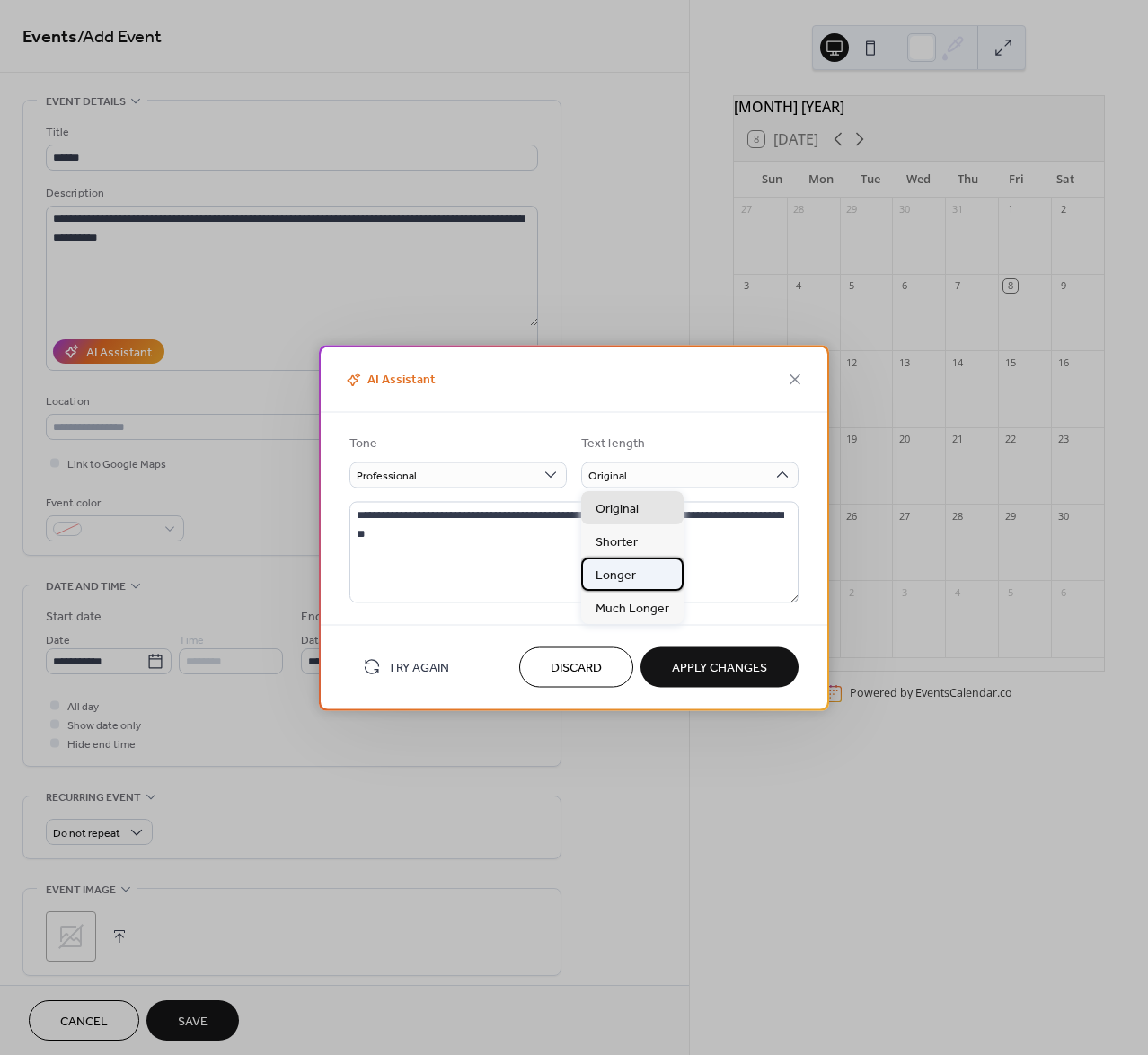 click on "Longer" at bounding box center (632, 574) 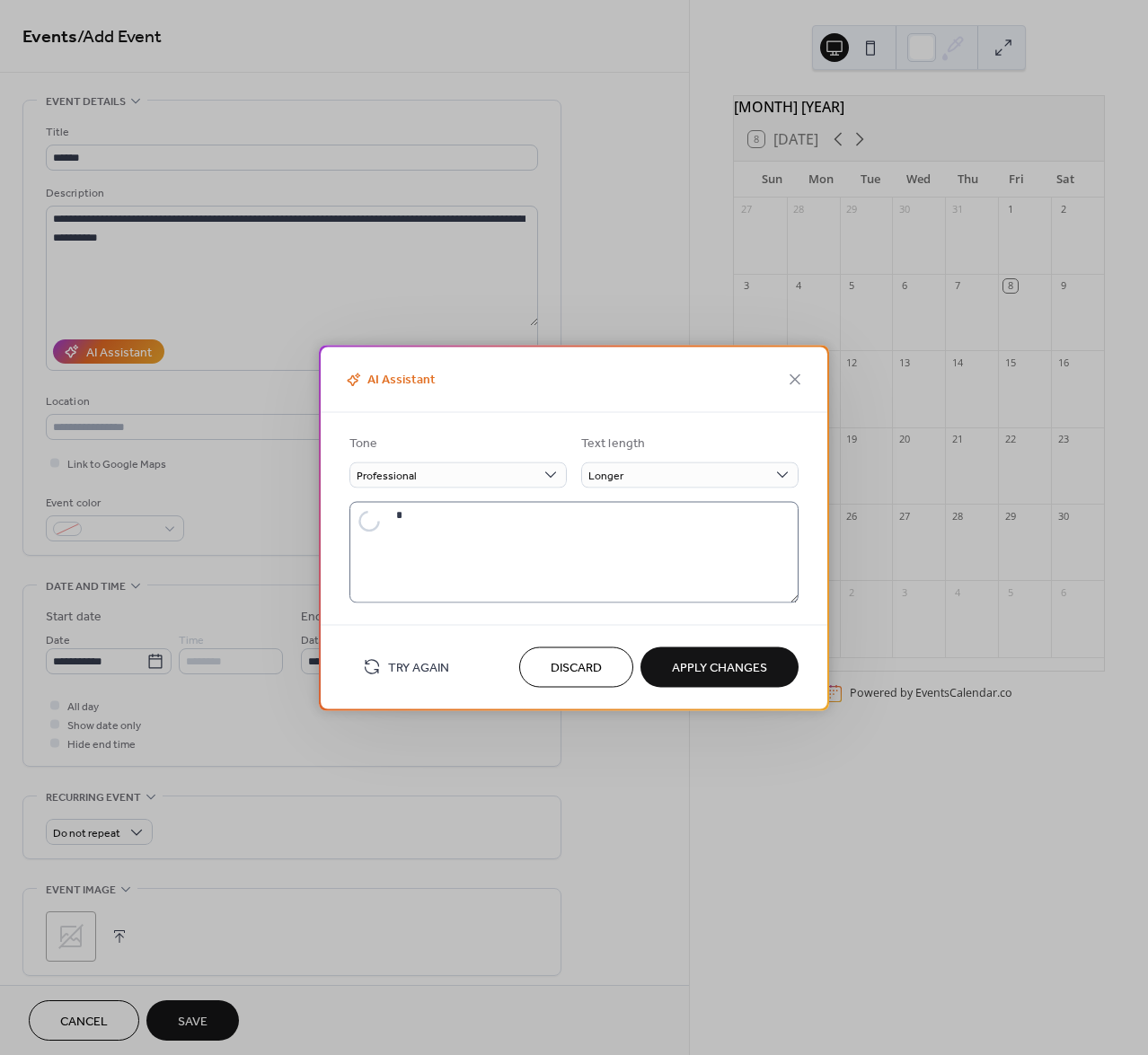type on "**********" 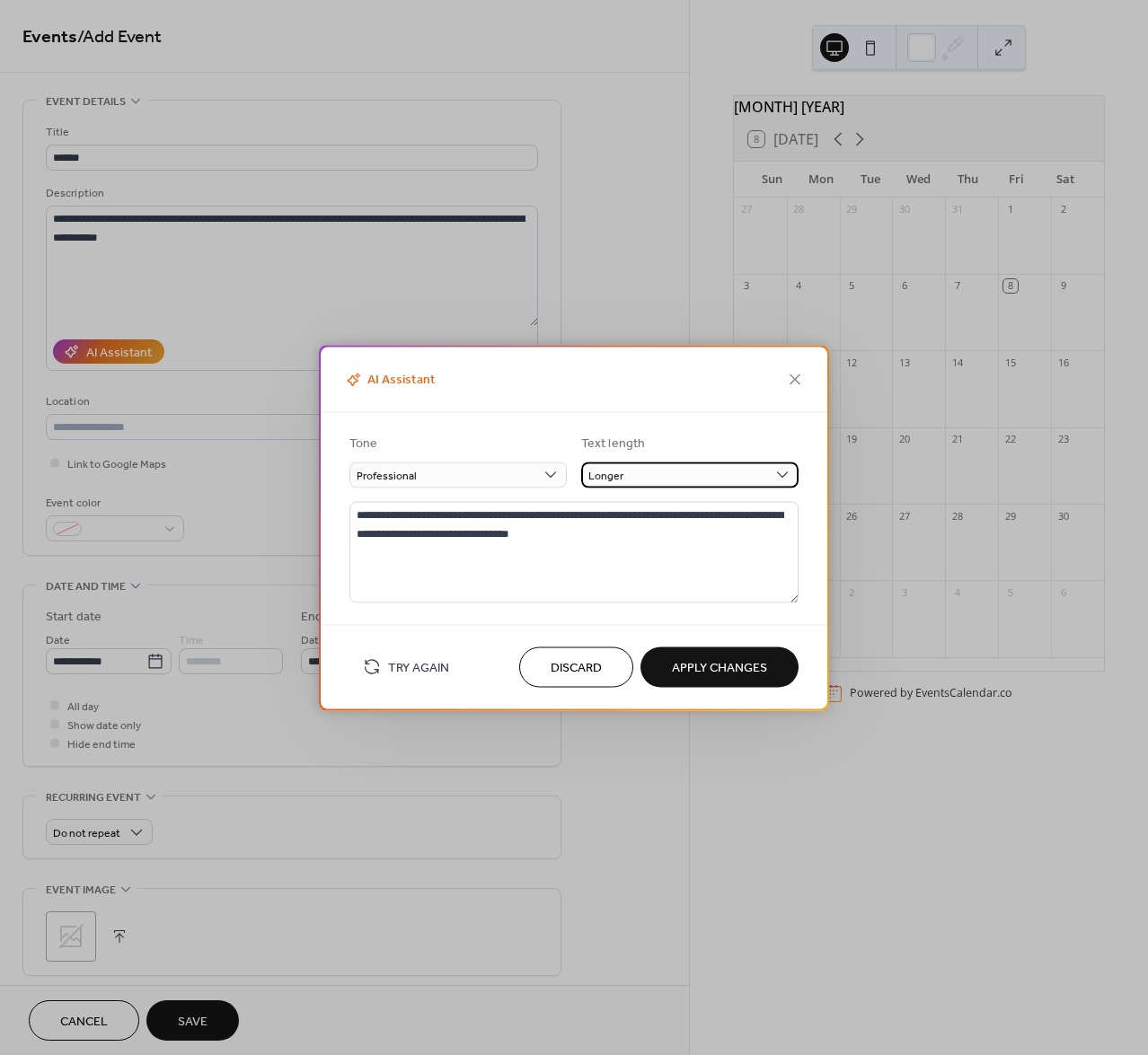 click on "Longer" at bounding box center (690, 474) 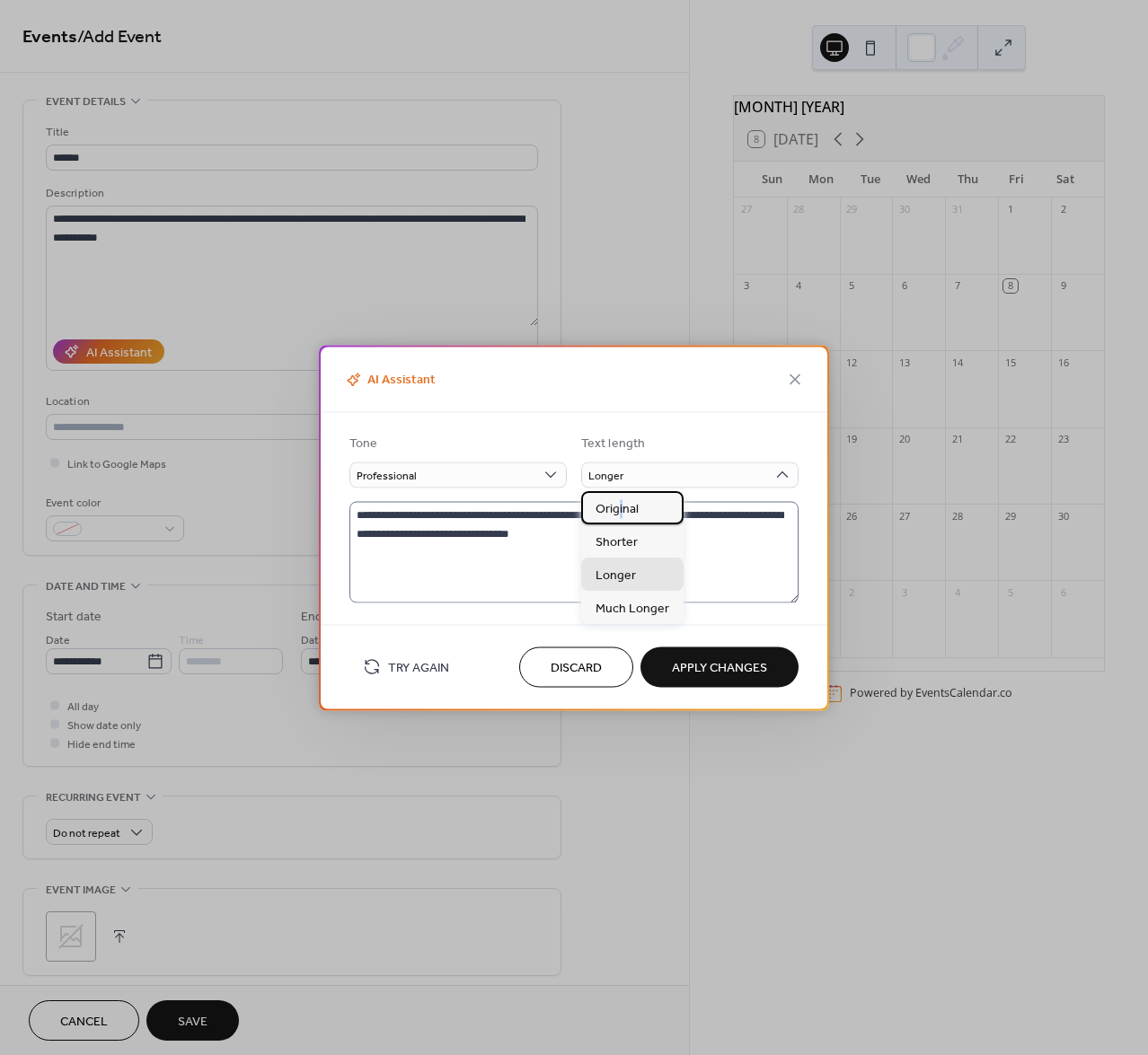 click on "Original" at bounding box center [617, 509] 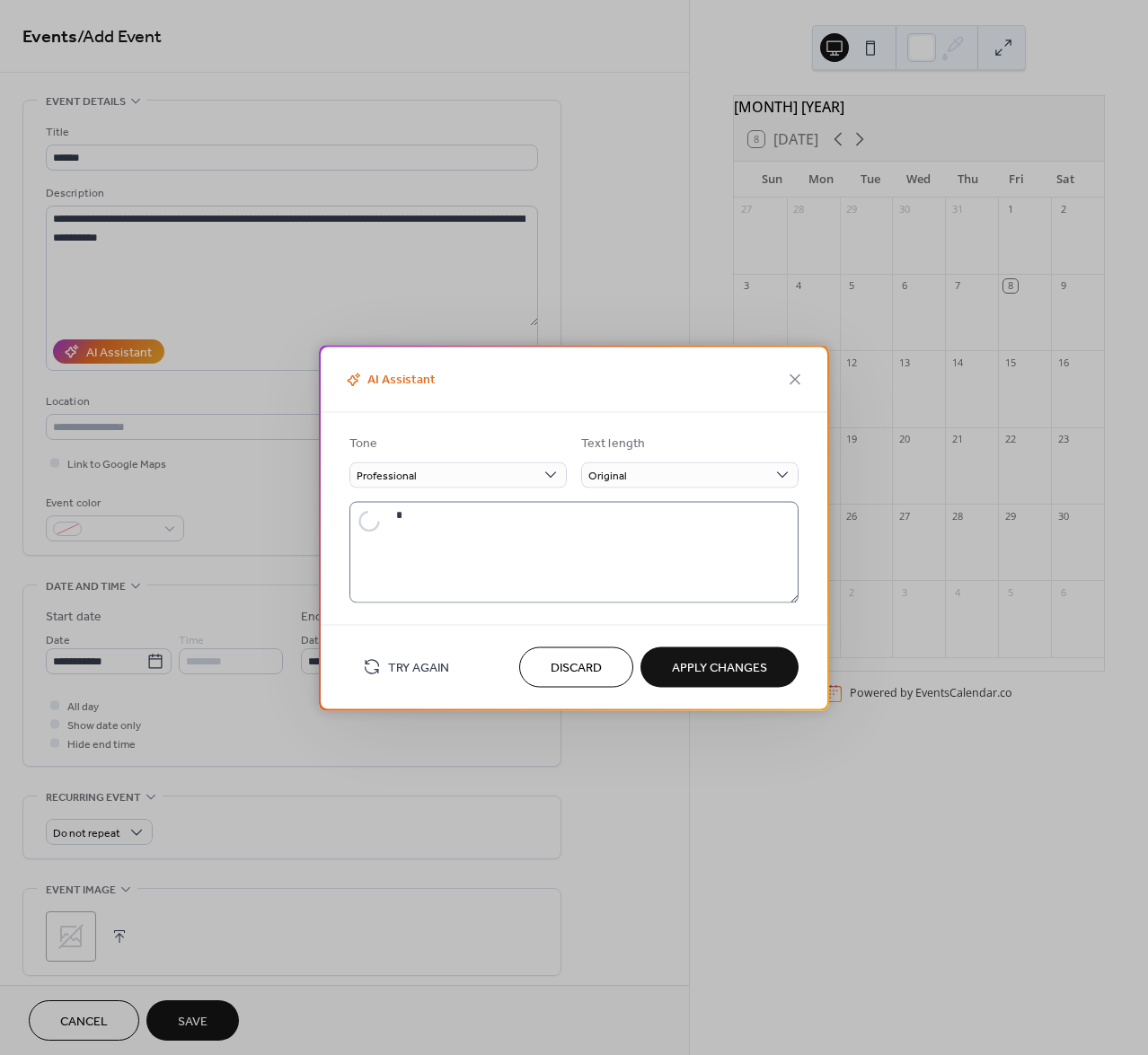 type on "**********" 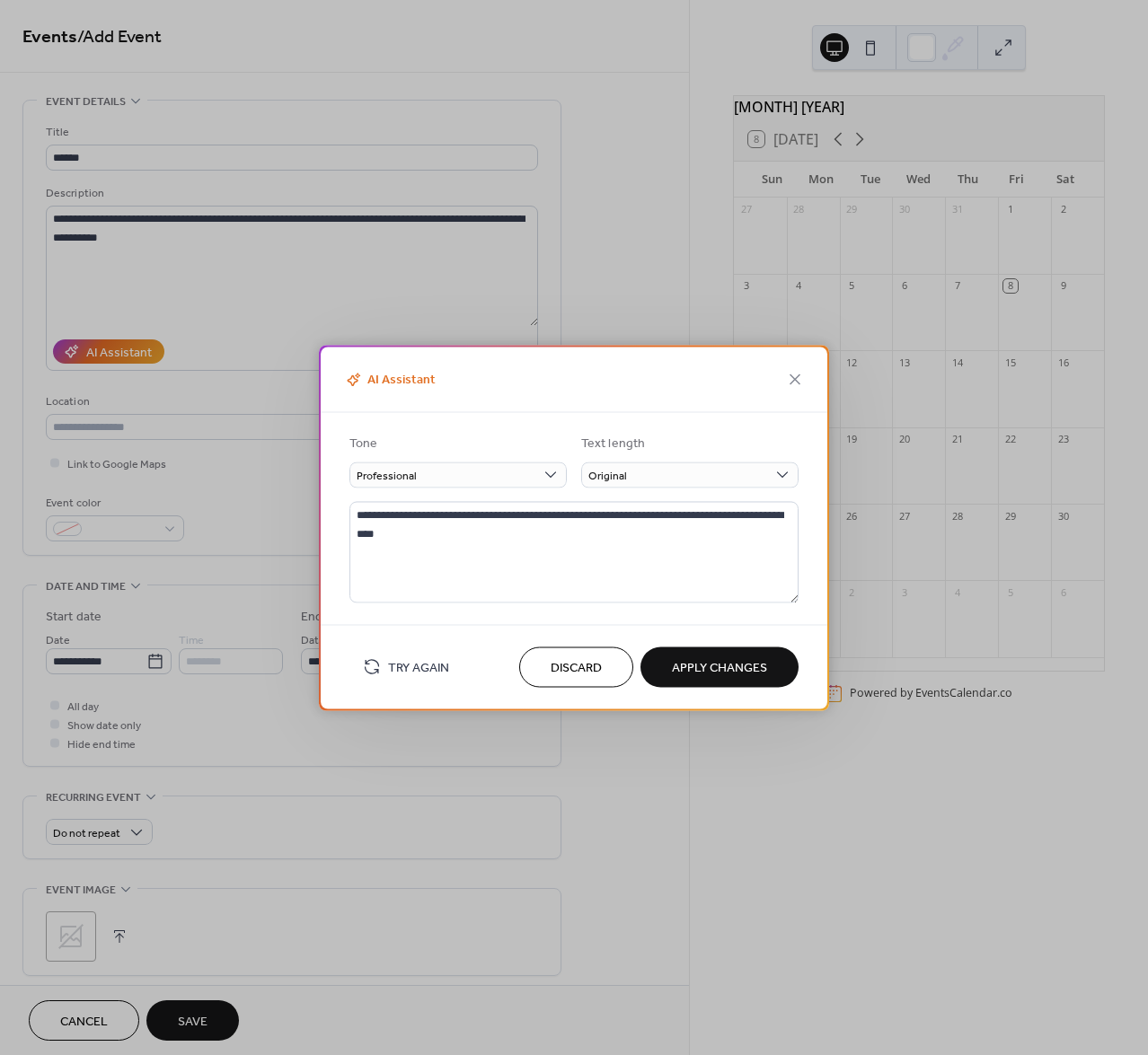 click on "Apply Changes" at bounding box center [720, 668] 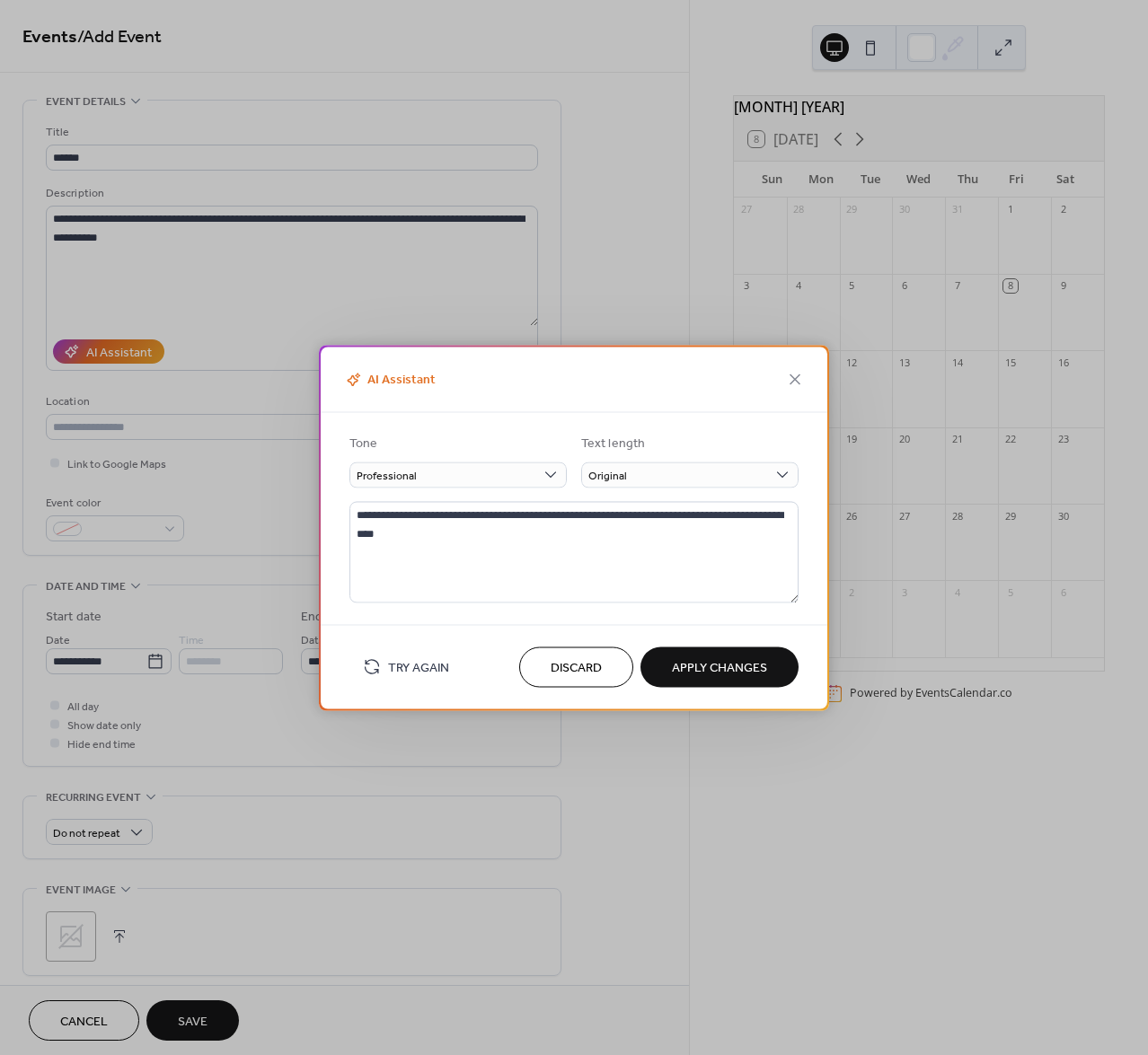 type on "**********" 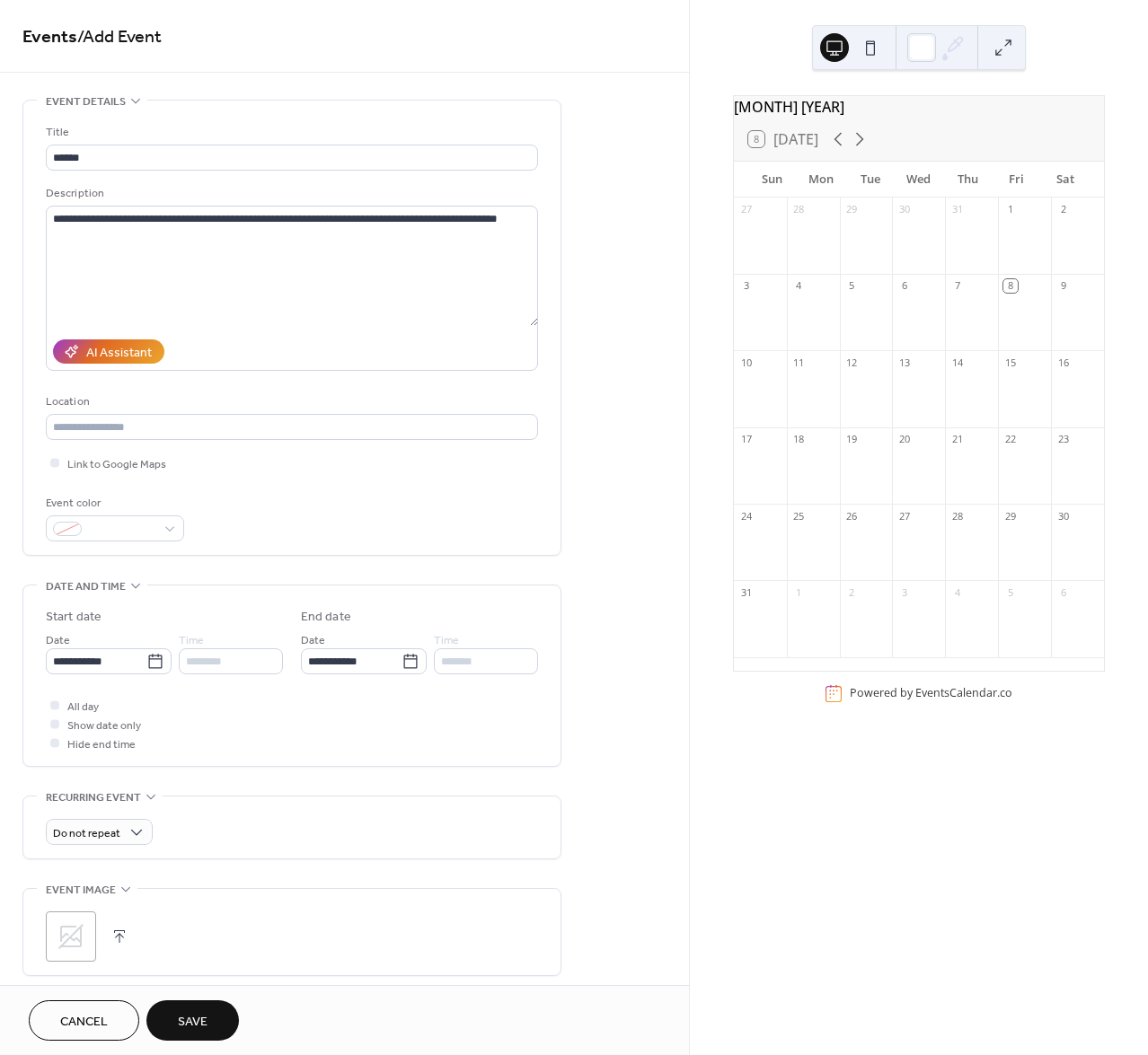click on "Save" at bounding box center [192, 1020] 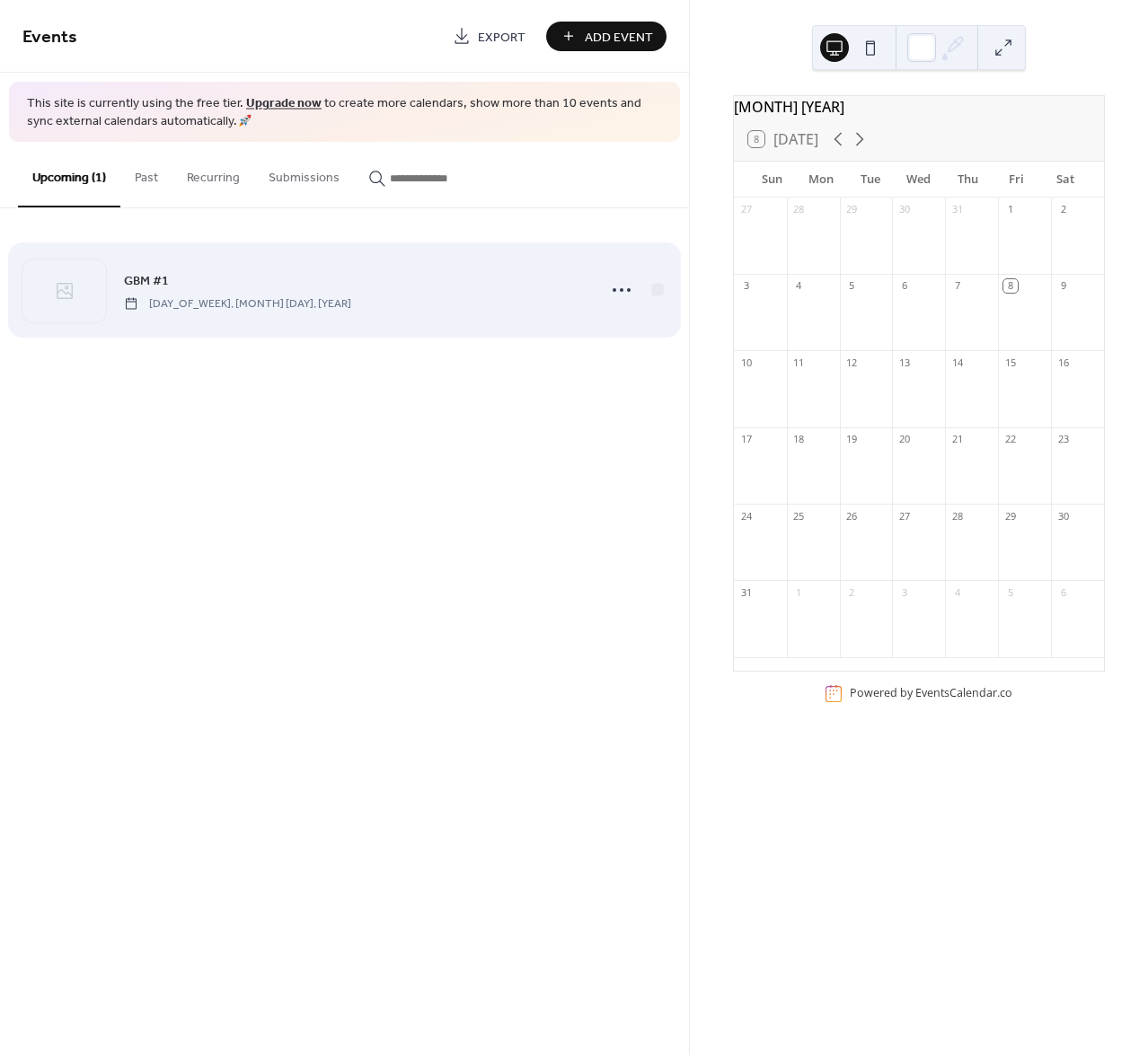 click on "[DAY_OF_WEEK], [MONTH] [DAY], [YEAR]" at bounding box center [237, 303] 